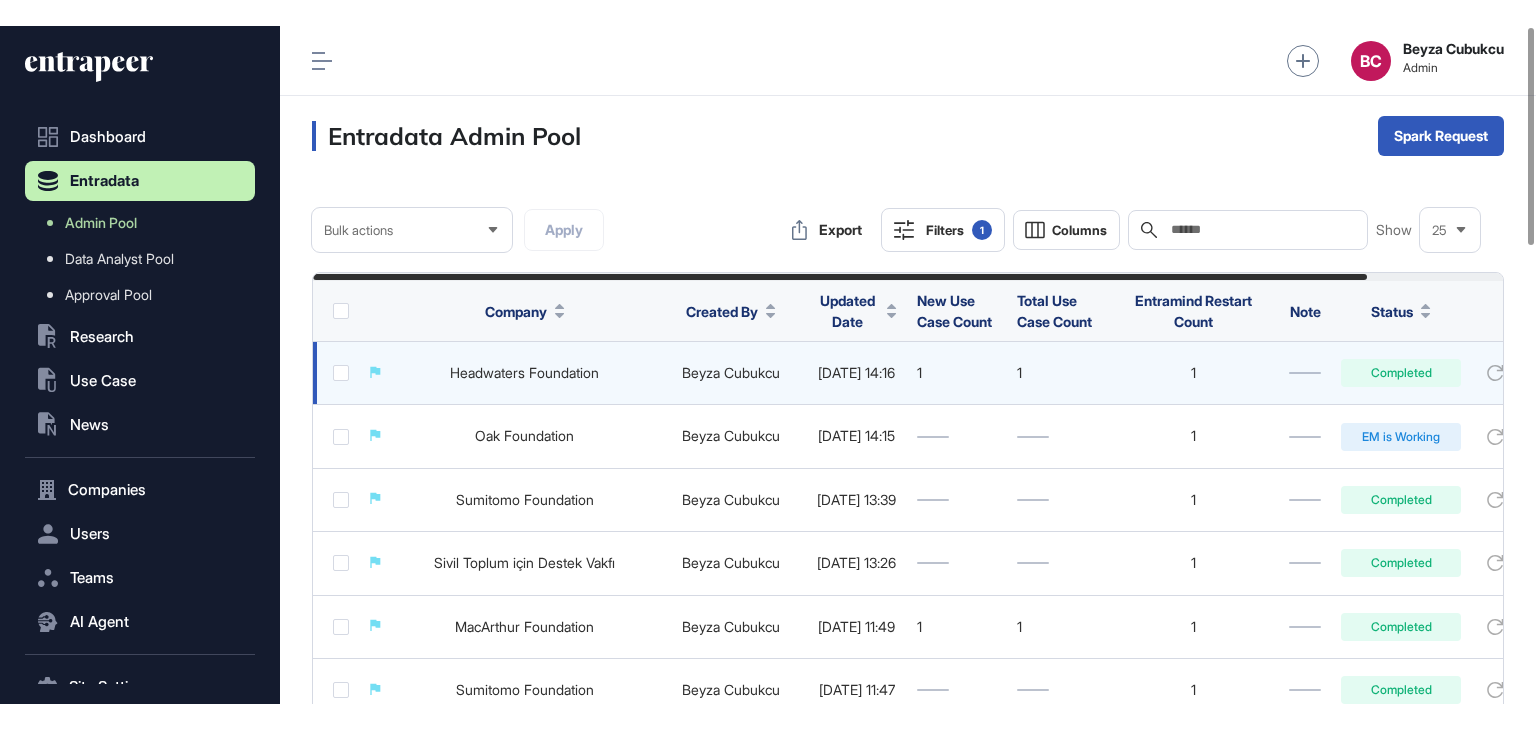 scroll, scrollTop: 0, scrollLeft: 0, axis: both 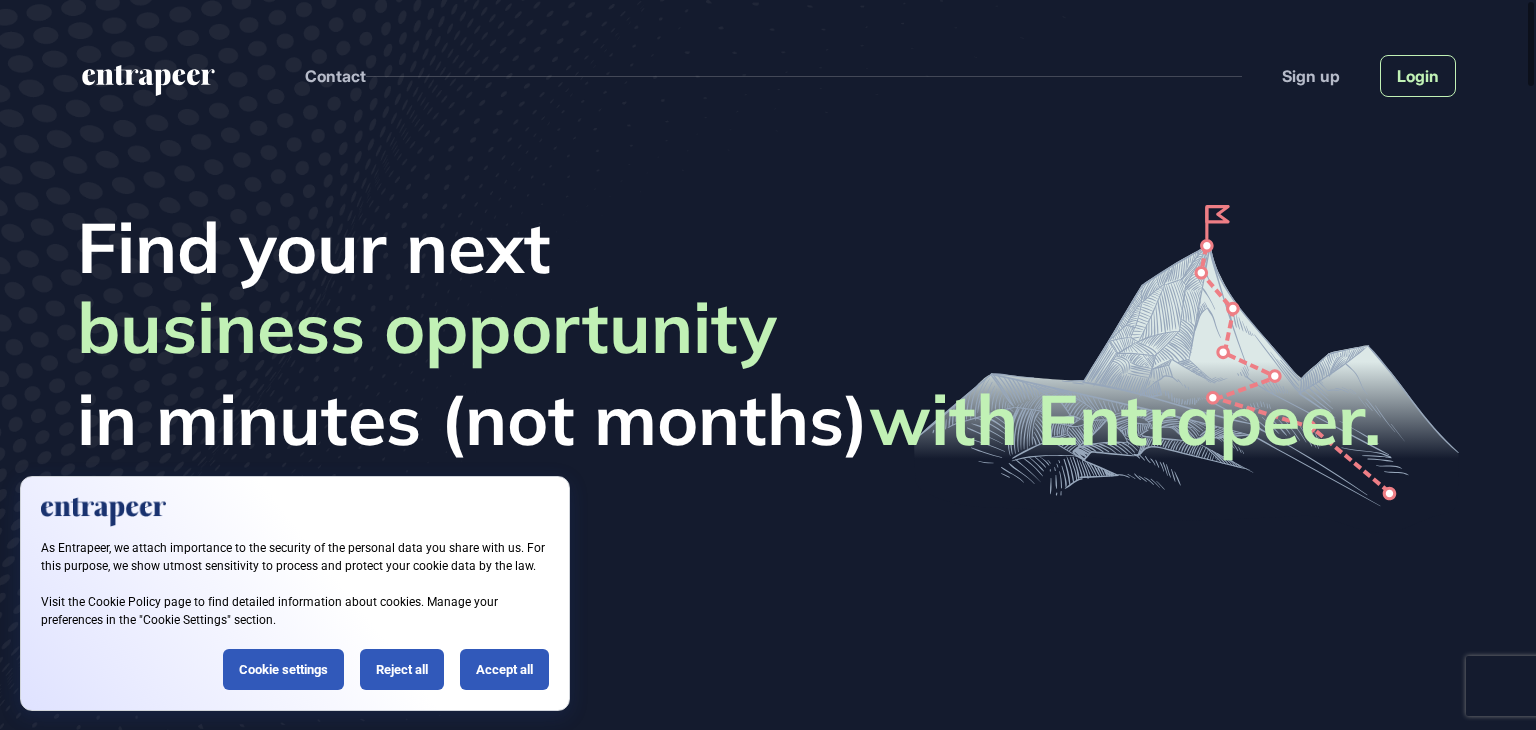 click on "Login" 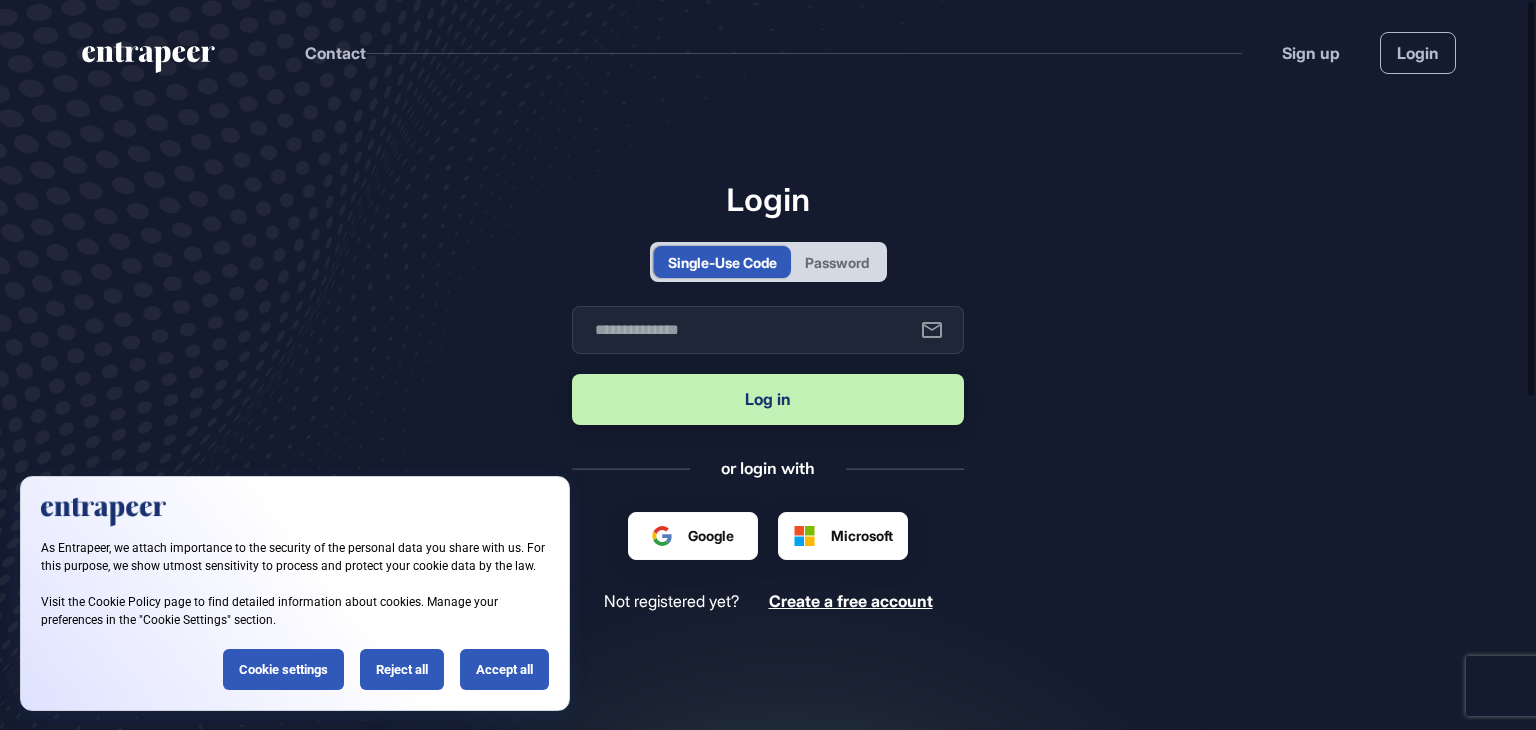 drag, startPoint x: 894, startPoint y: 230, endPoint x: 865, endPoint y: 248, distance: 34.132095 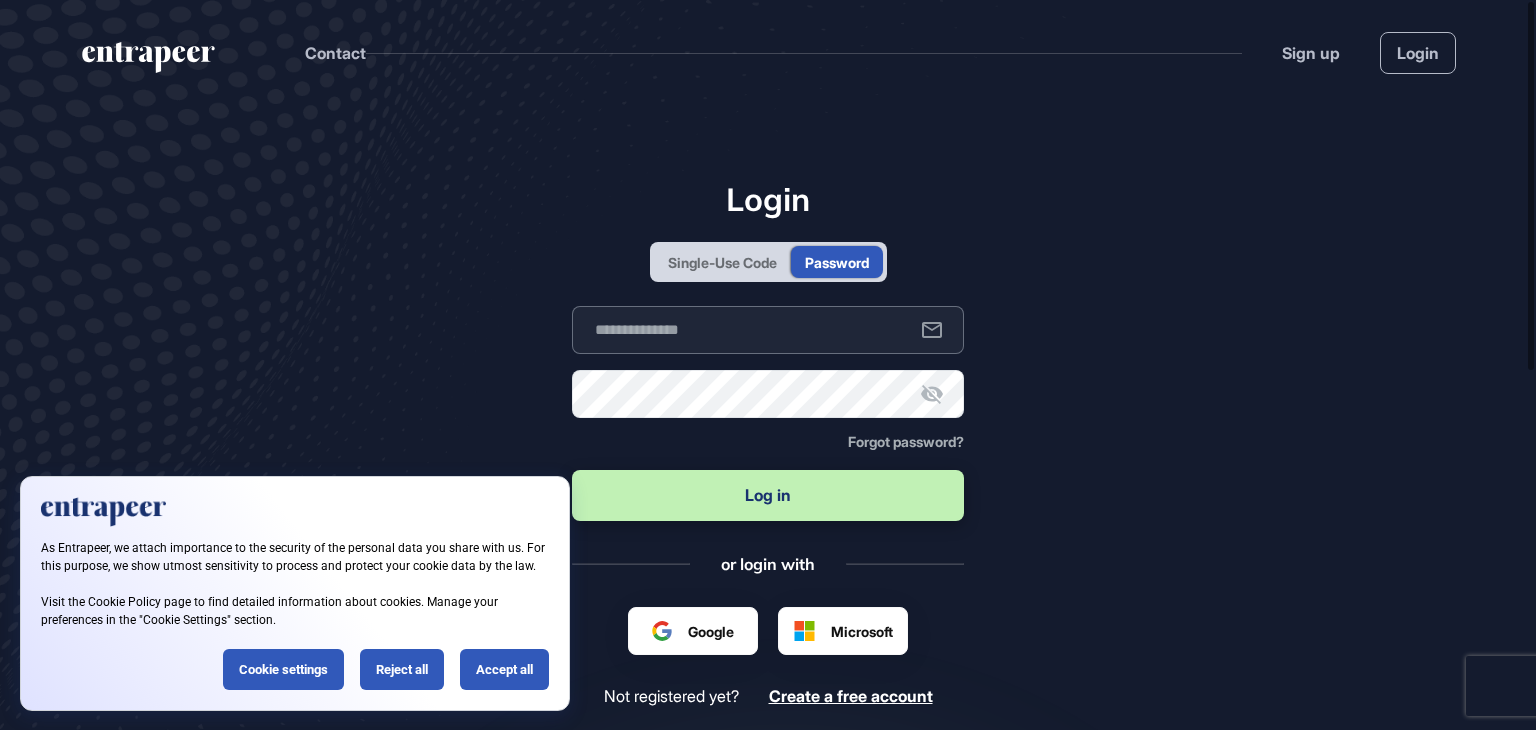 type on "**********" 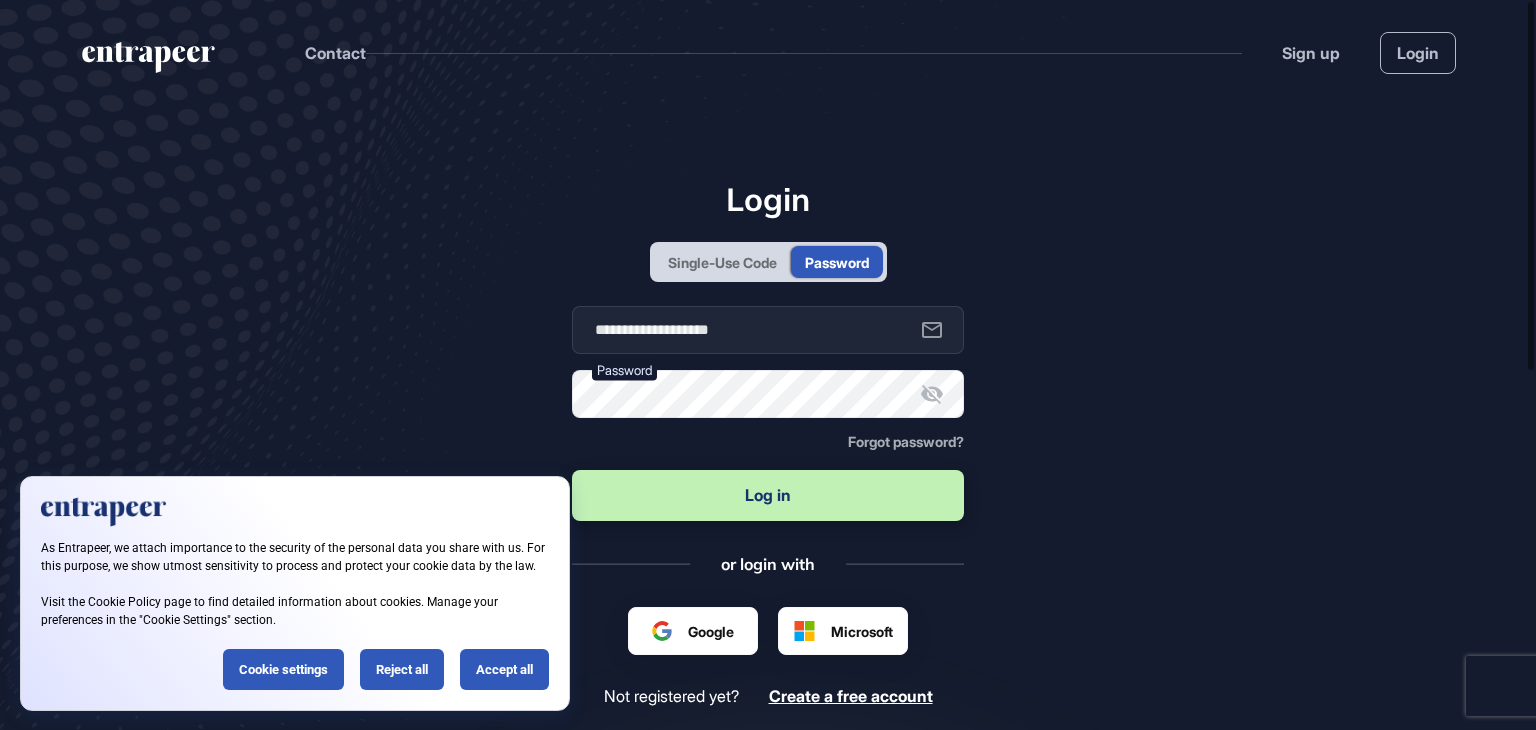 drag, startPoint x: 386, startPoint y: 653, endPoint x: 391, endPoint y: 612, distance: 41.303753 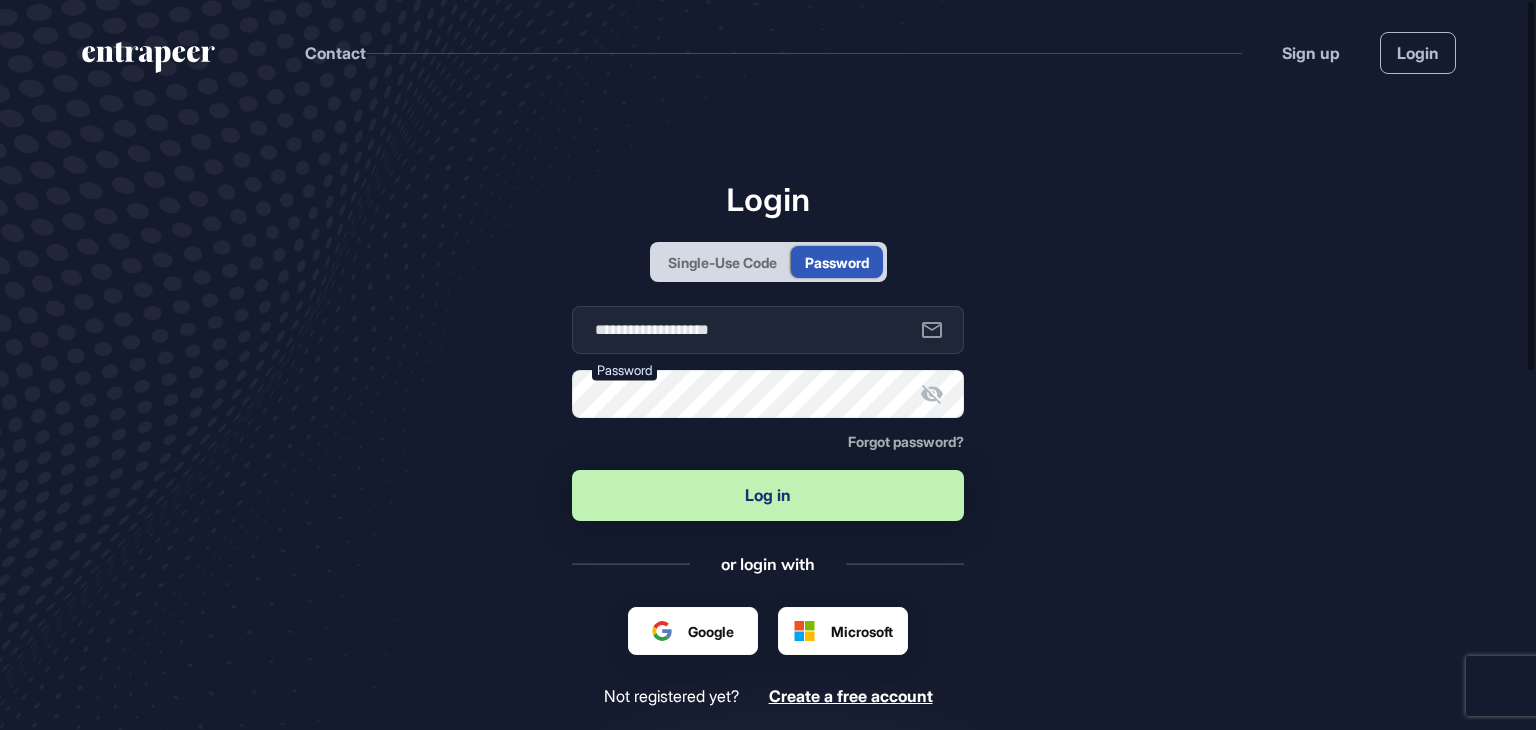 click on "Log in" at bounding box center (768, 495) 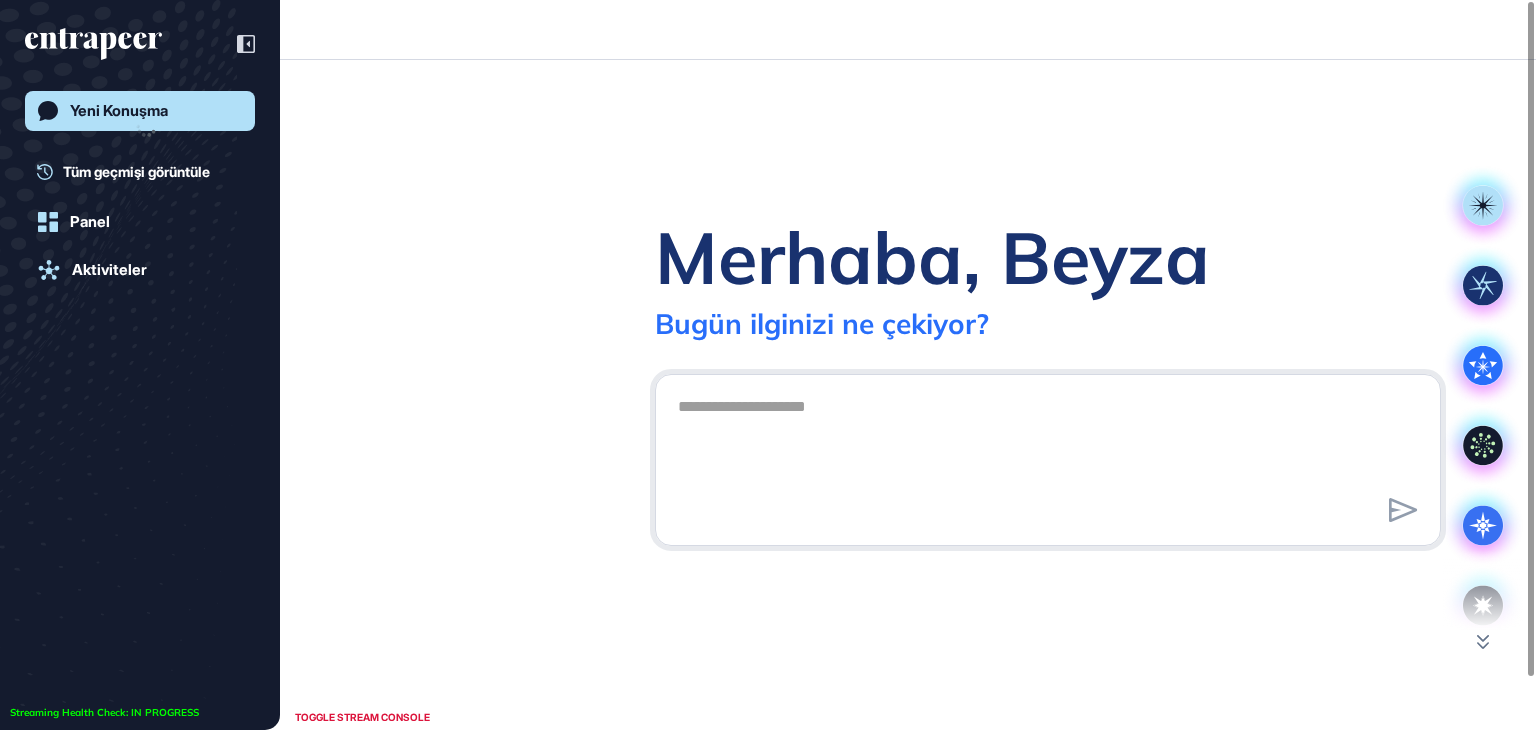 scroll, scrollTop: 729, scrollLeft: 1536, axis: both 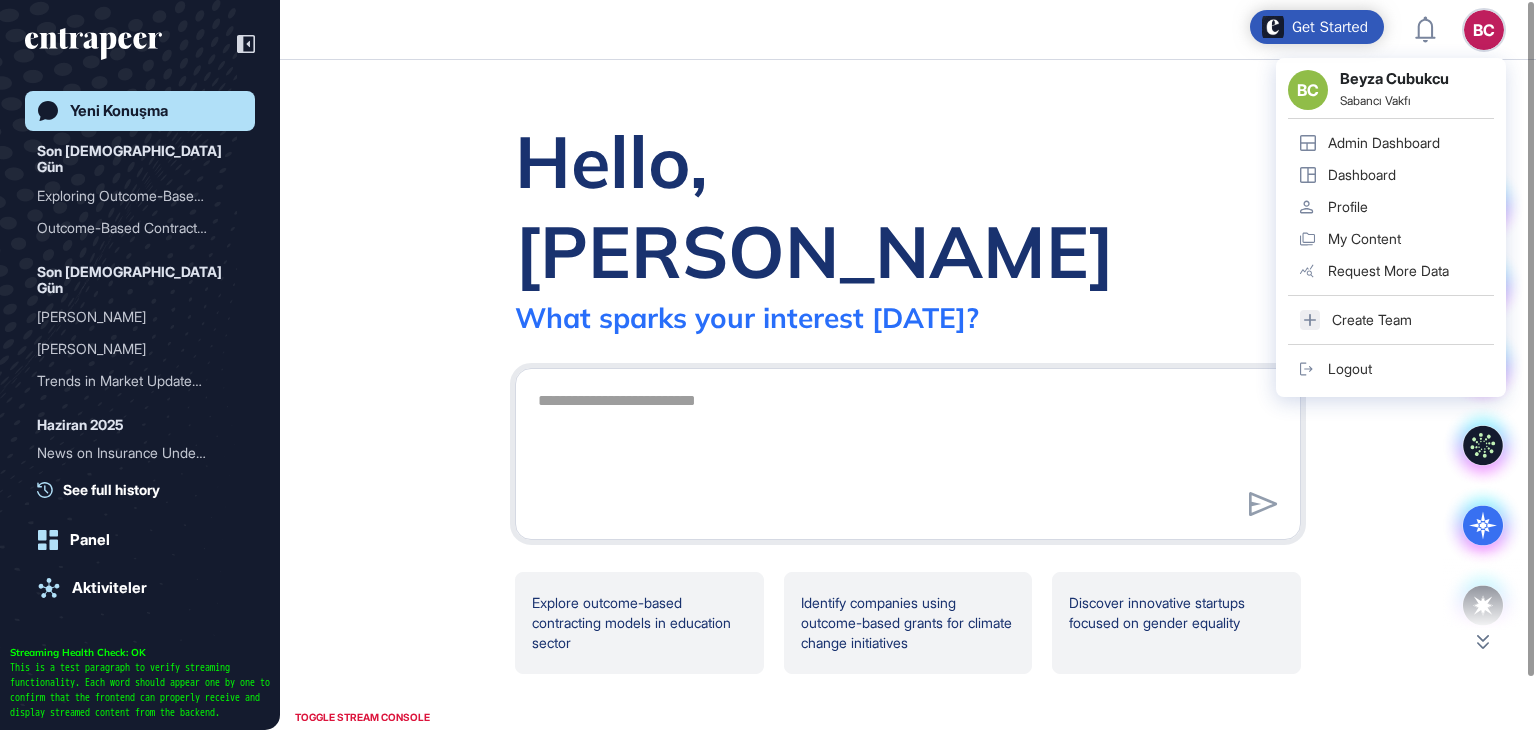 click on "Admin Dashboard" at bounding box center [1384, 143] 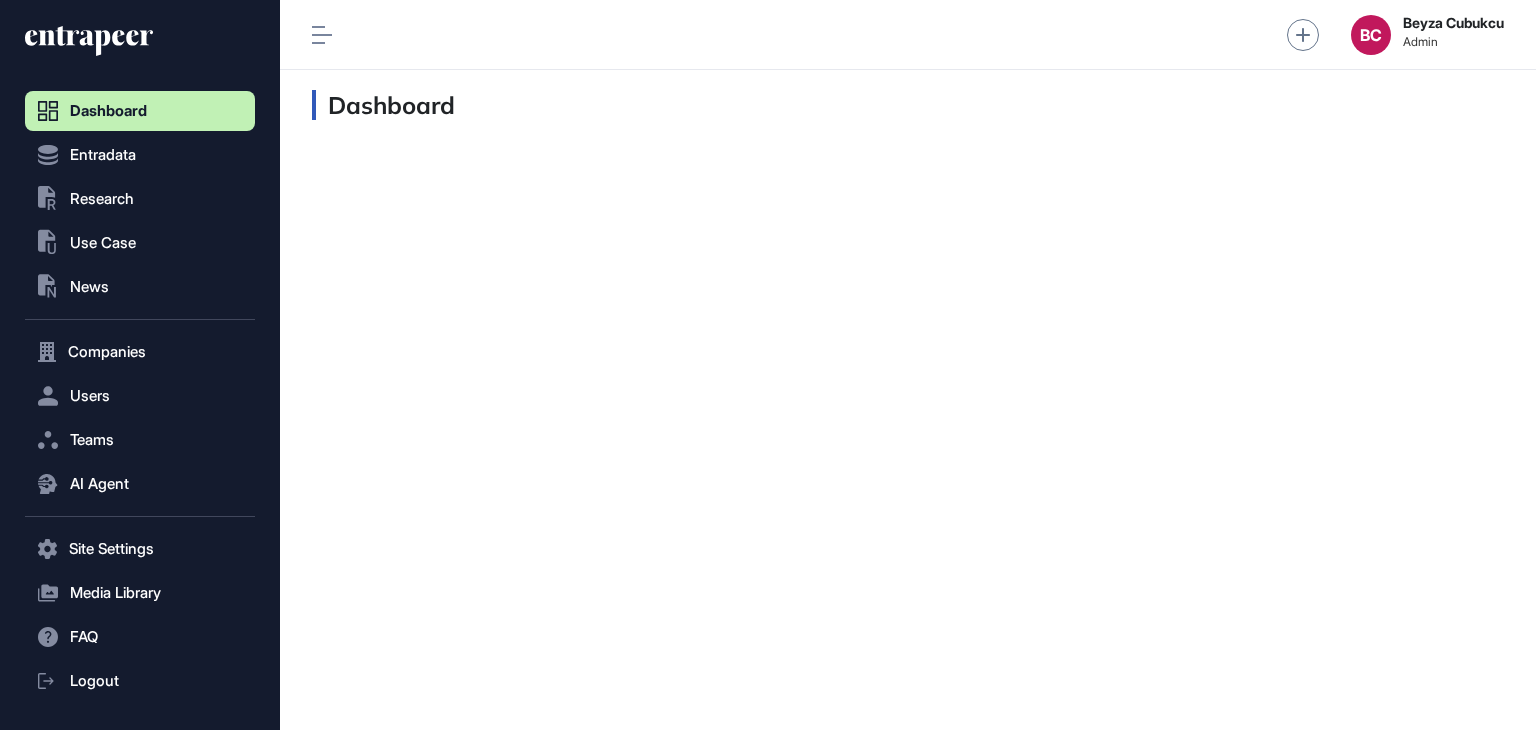 scroll, scrollTop: 689, scrollLeft: 229, axis: both 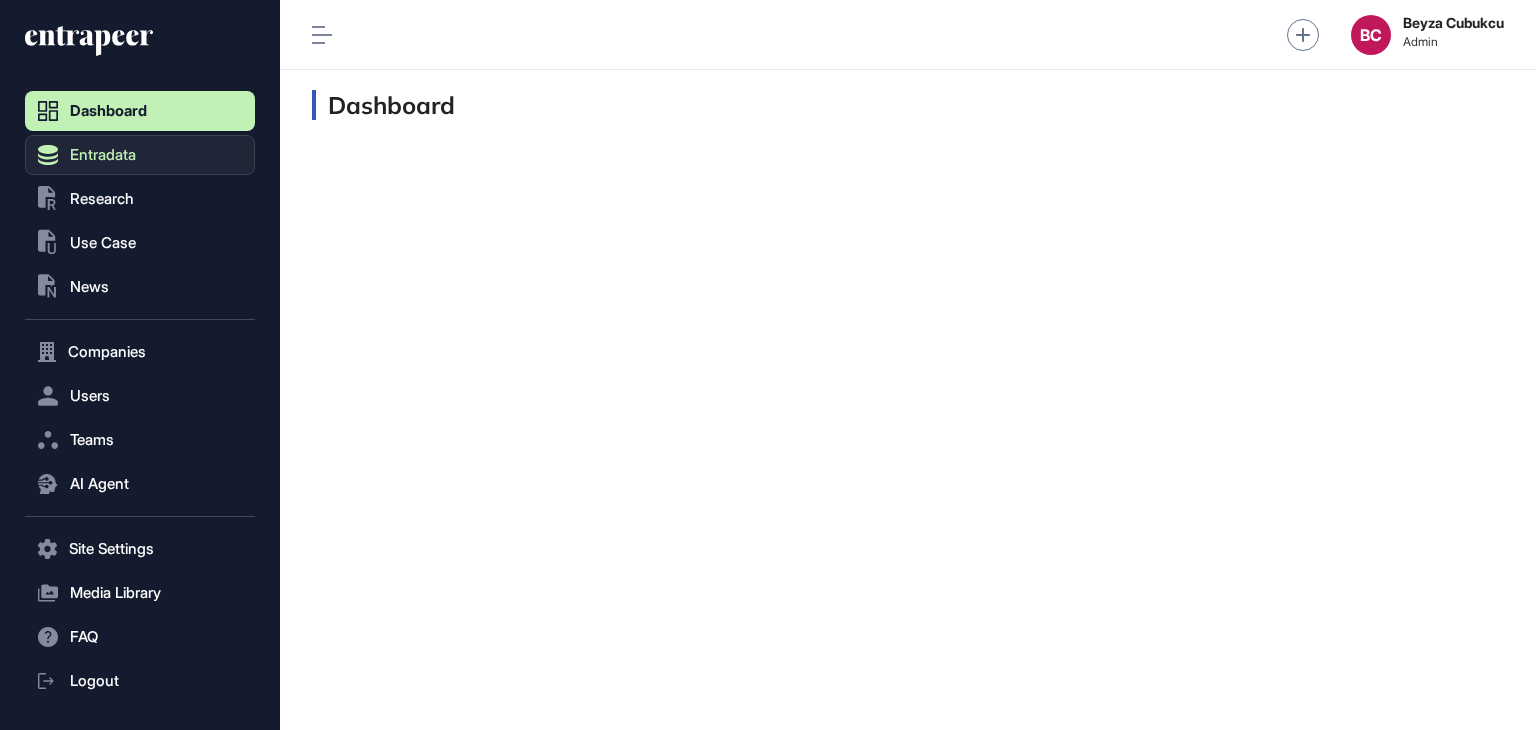 click on "Entradata" at bounding box center [103, 155] 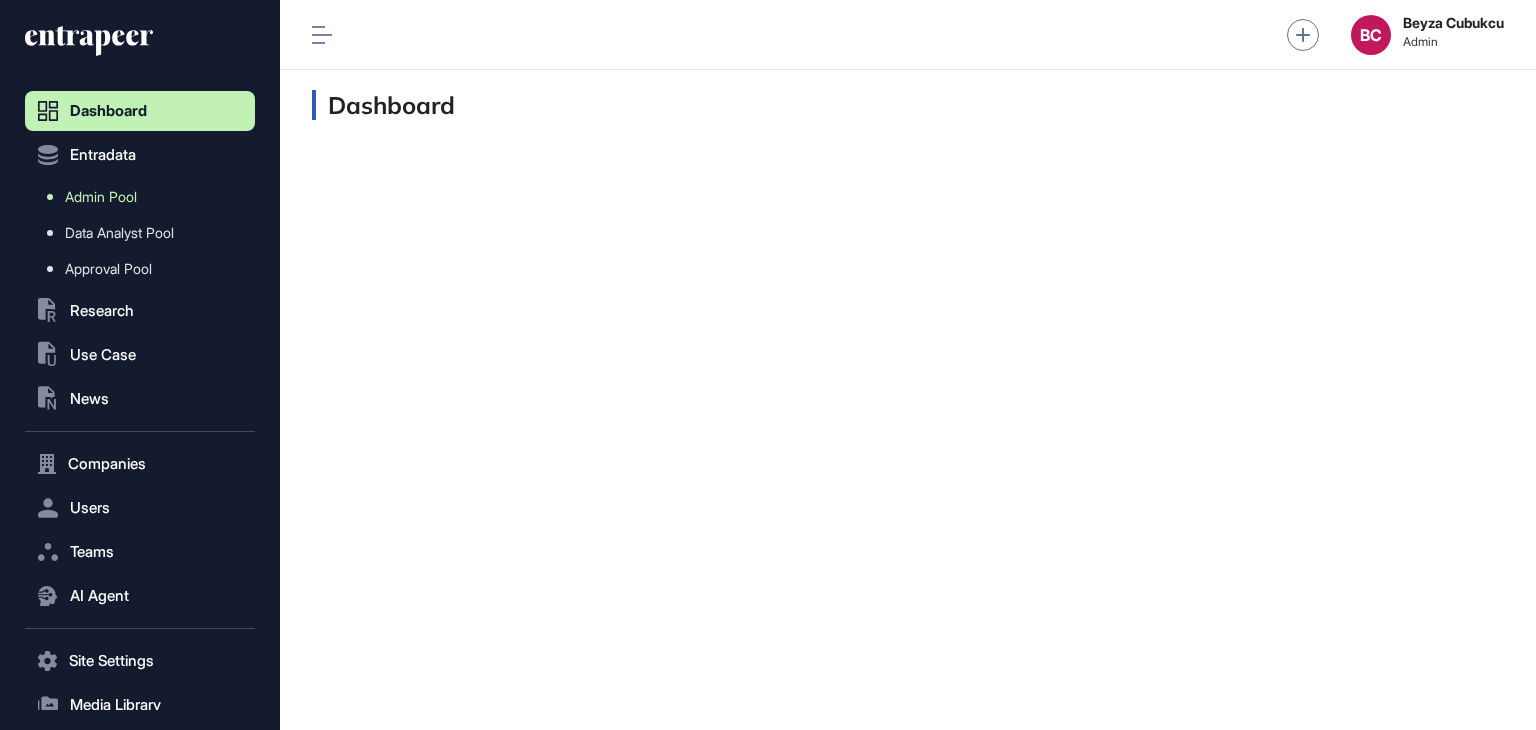 click on "Admin Pool" at bounding box center [101, 197] 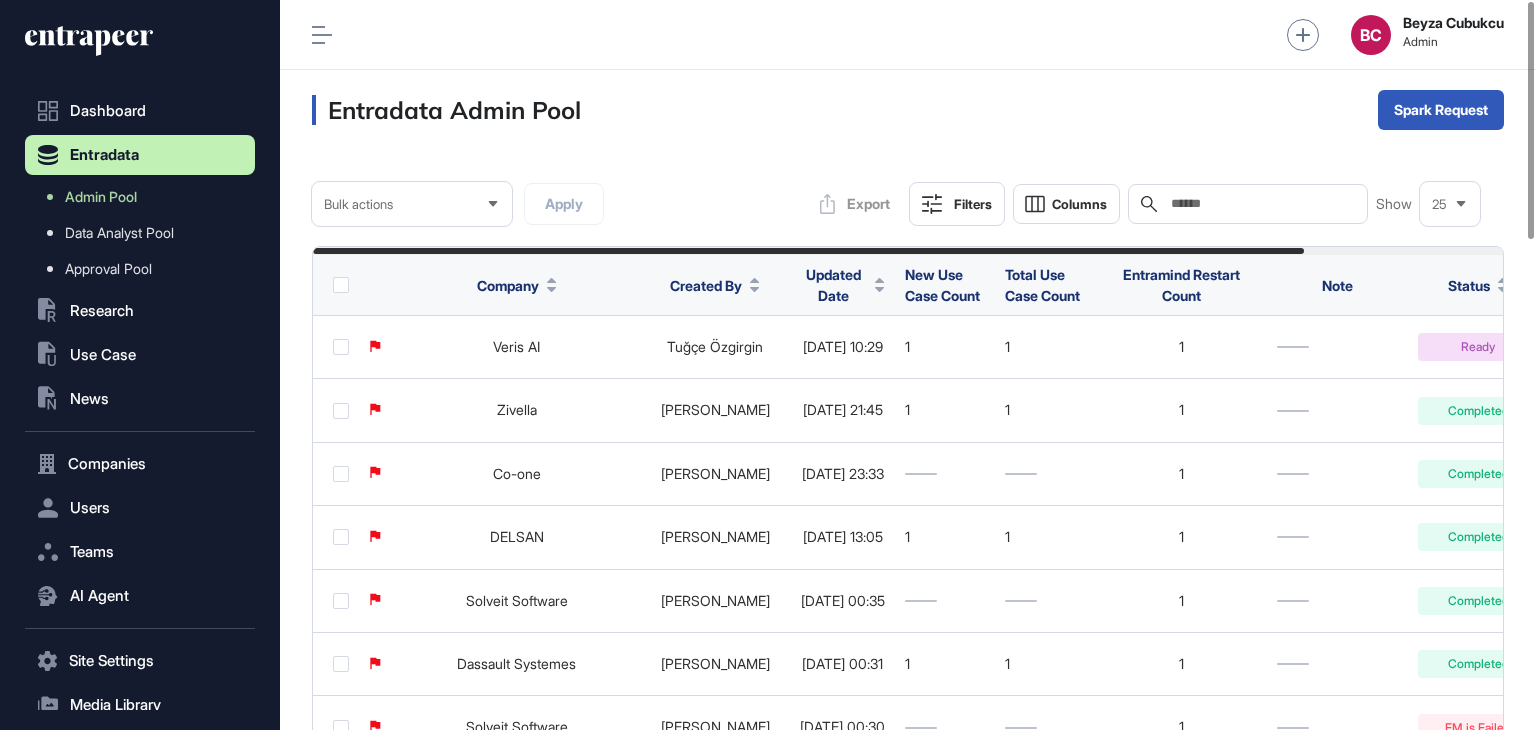 click on "Filters" 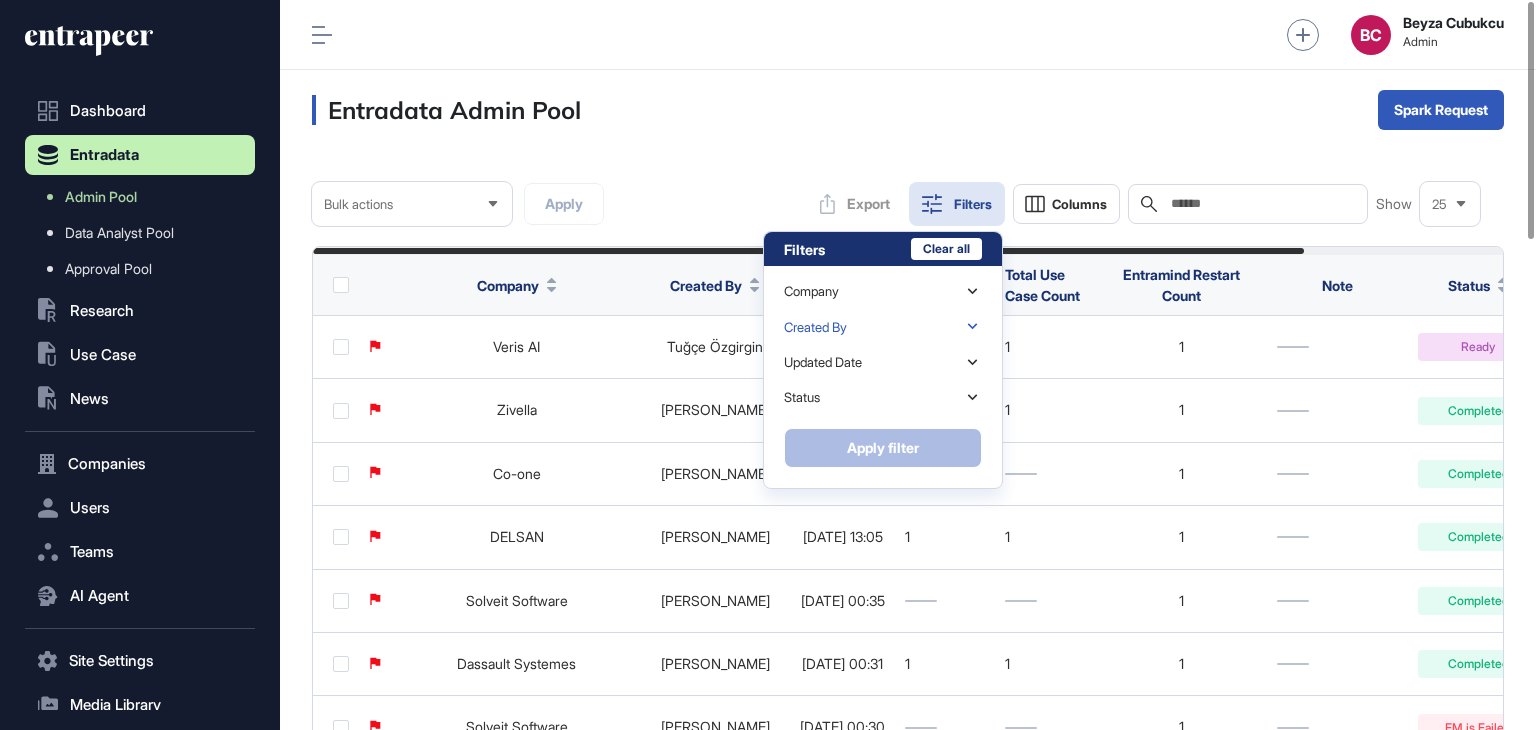 click on "Created By" at bounding box center [883, 326] 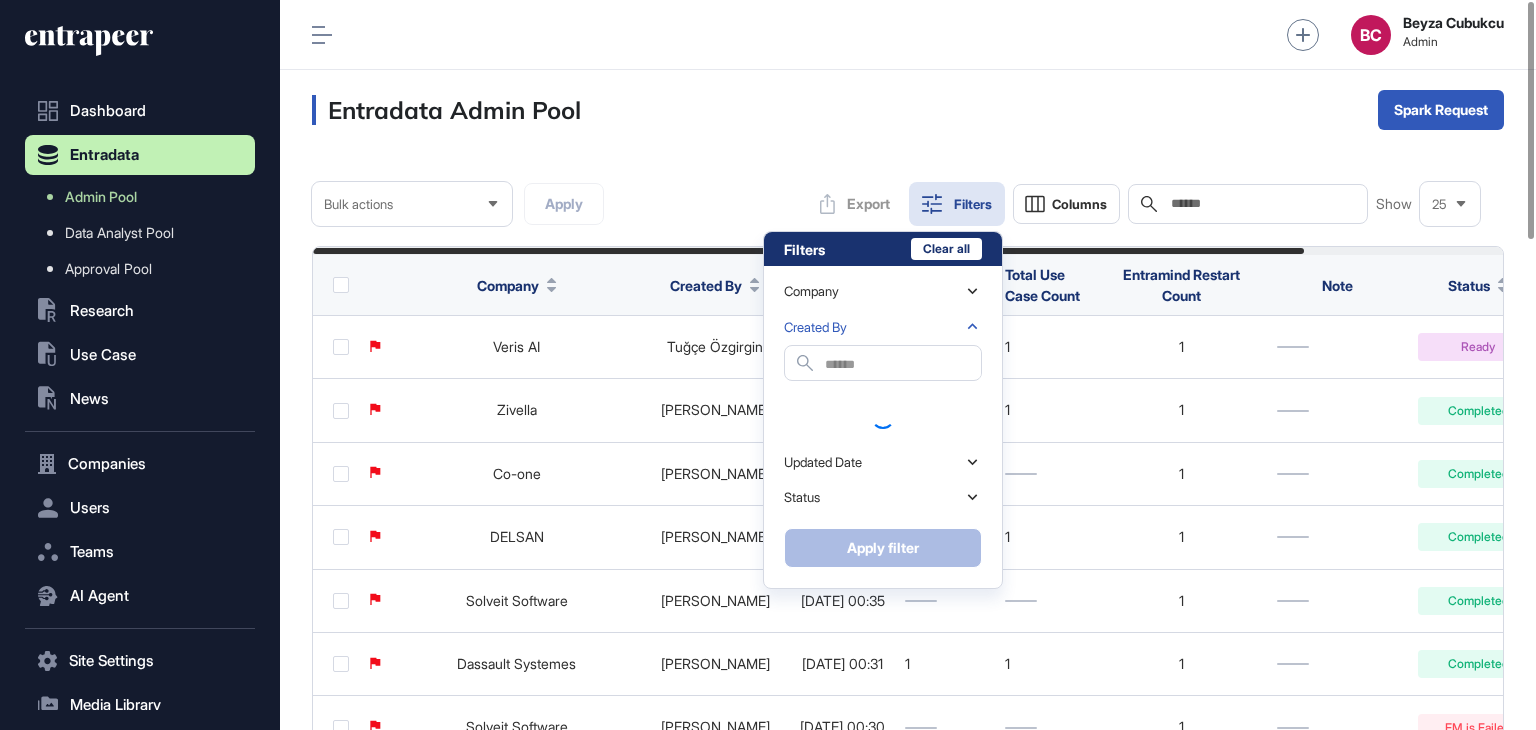 click at bounding box center [903, 364] 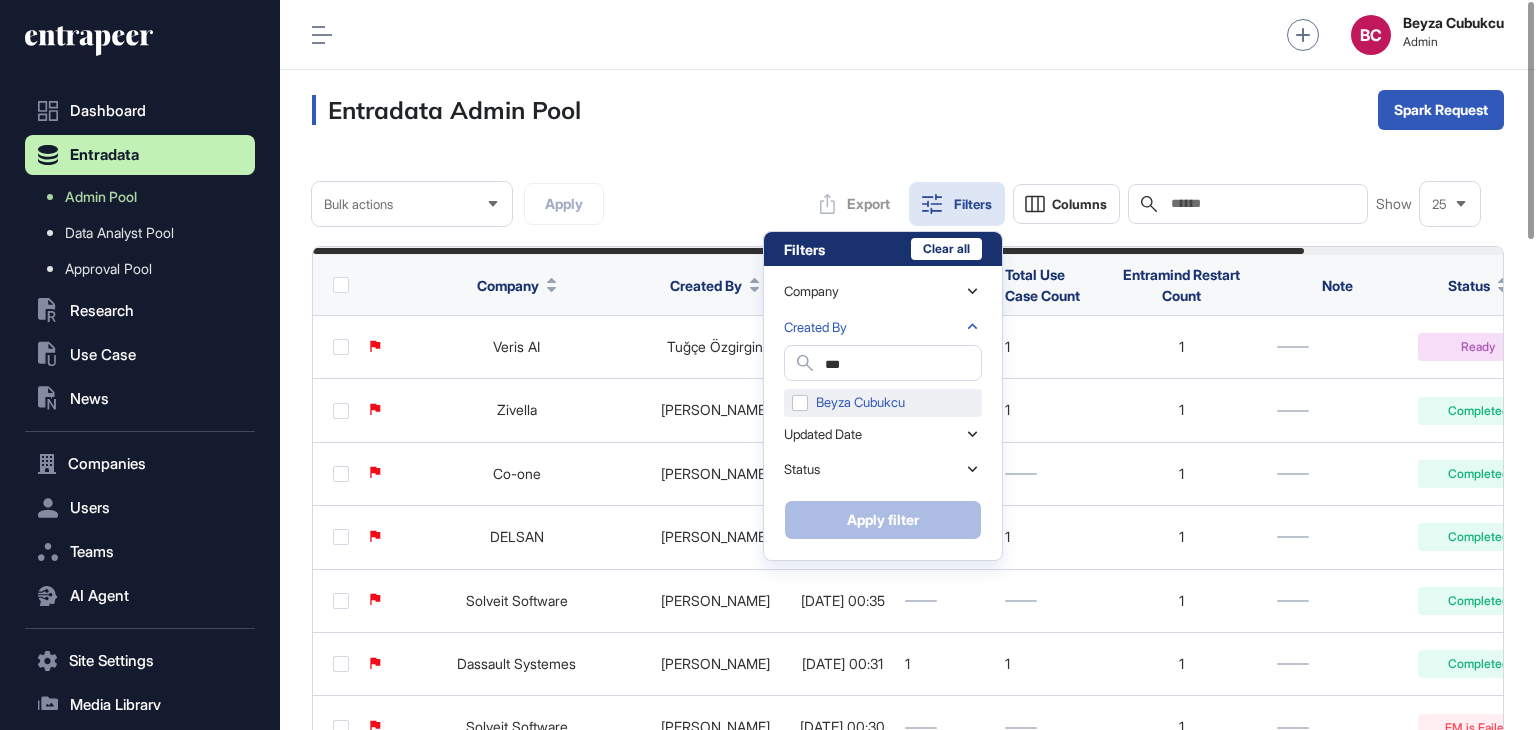 type on "***" 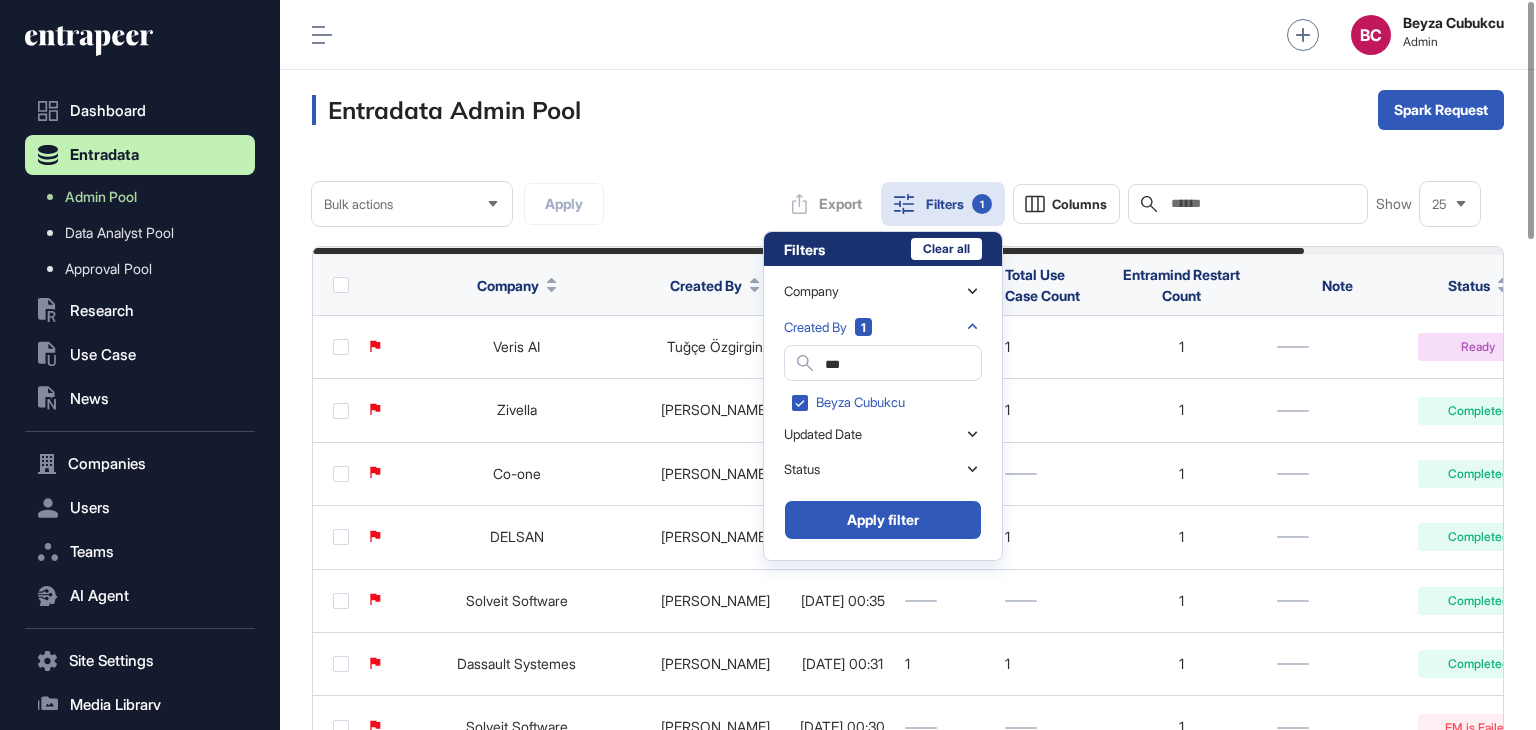 click on "Apply filter" at bounding box center (883, 520) 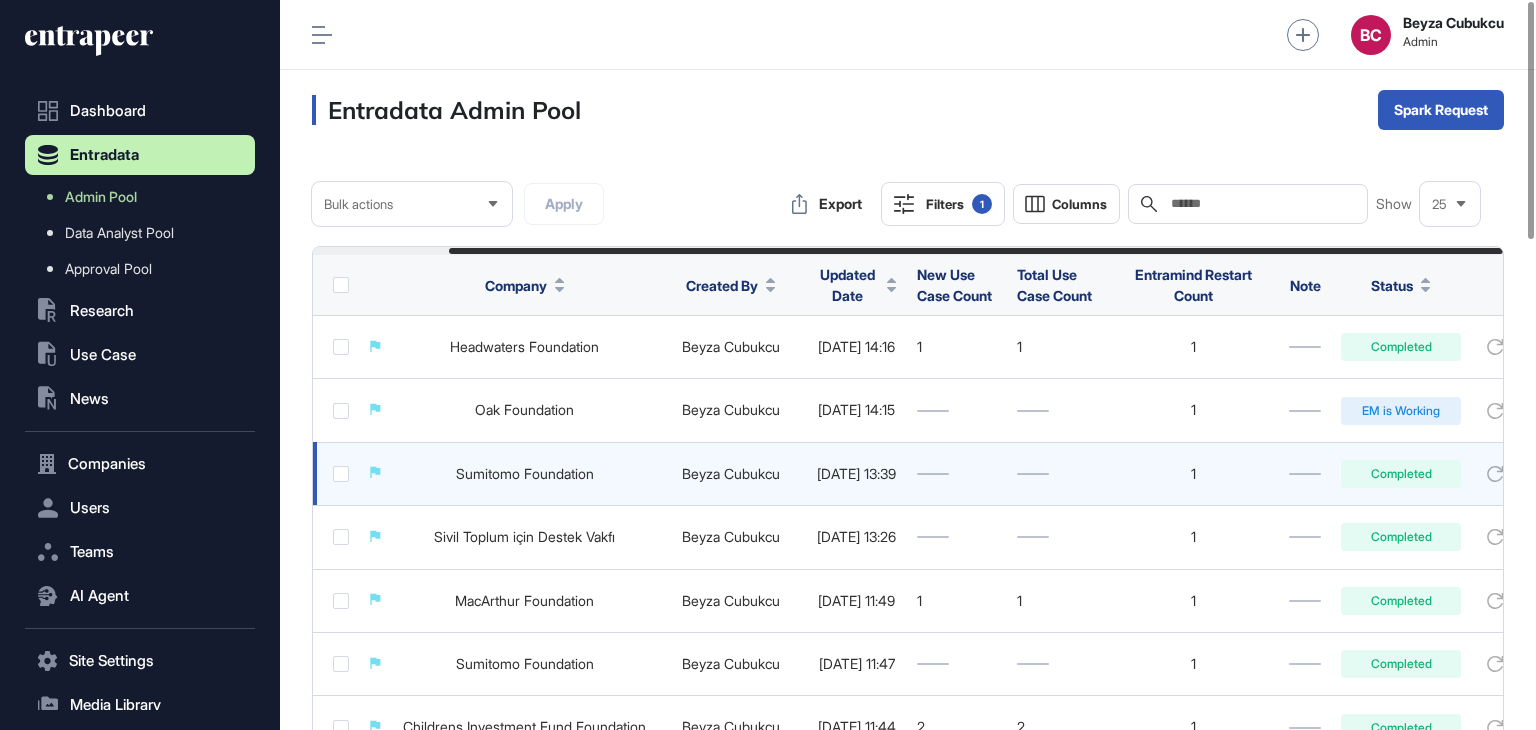 scroll, scrollTop: 0, scrollLeft: 153, axis: horizontal 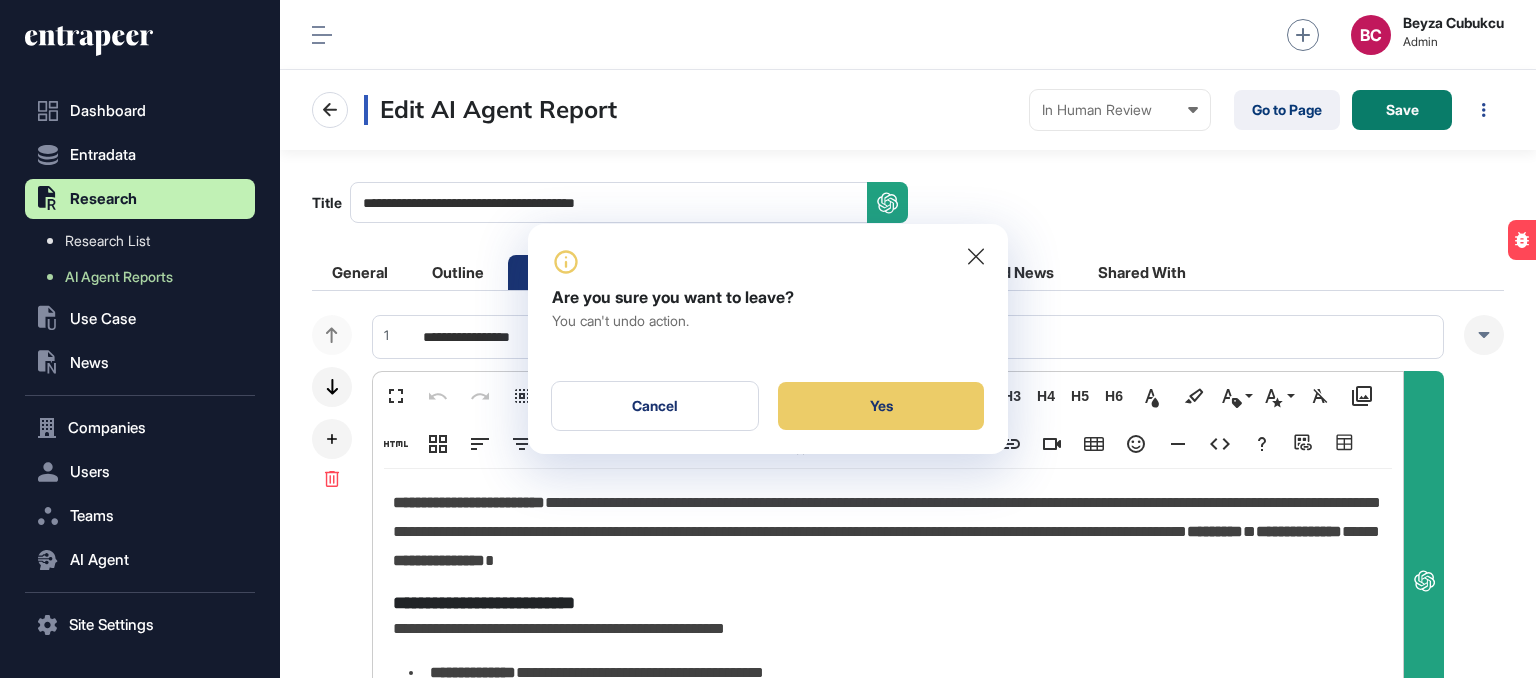 click 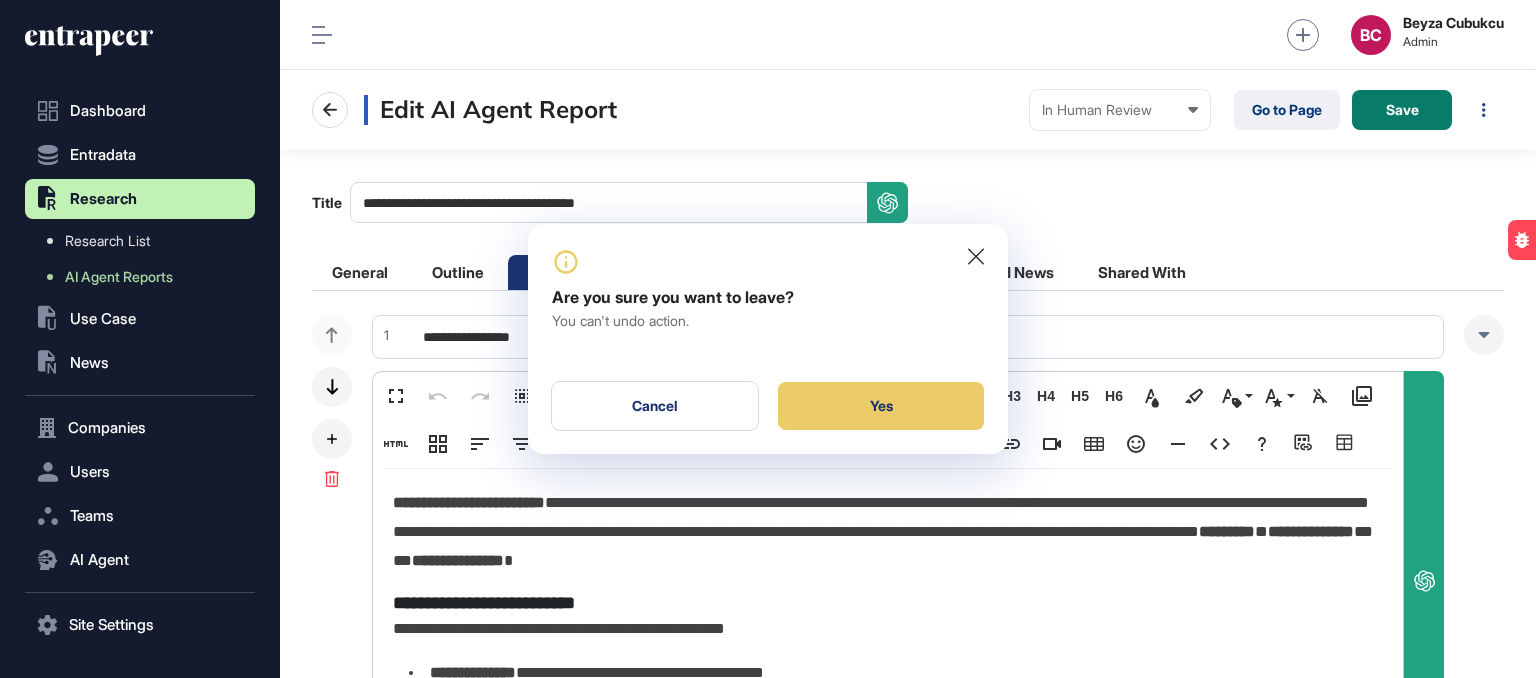 scroll, scrollTop: 0, scrollLeft: 0, axis: both 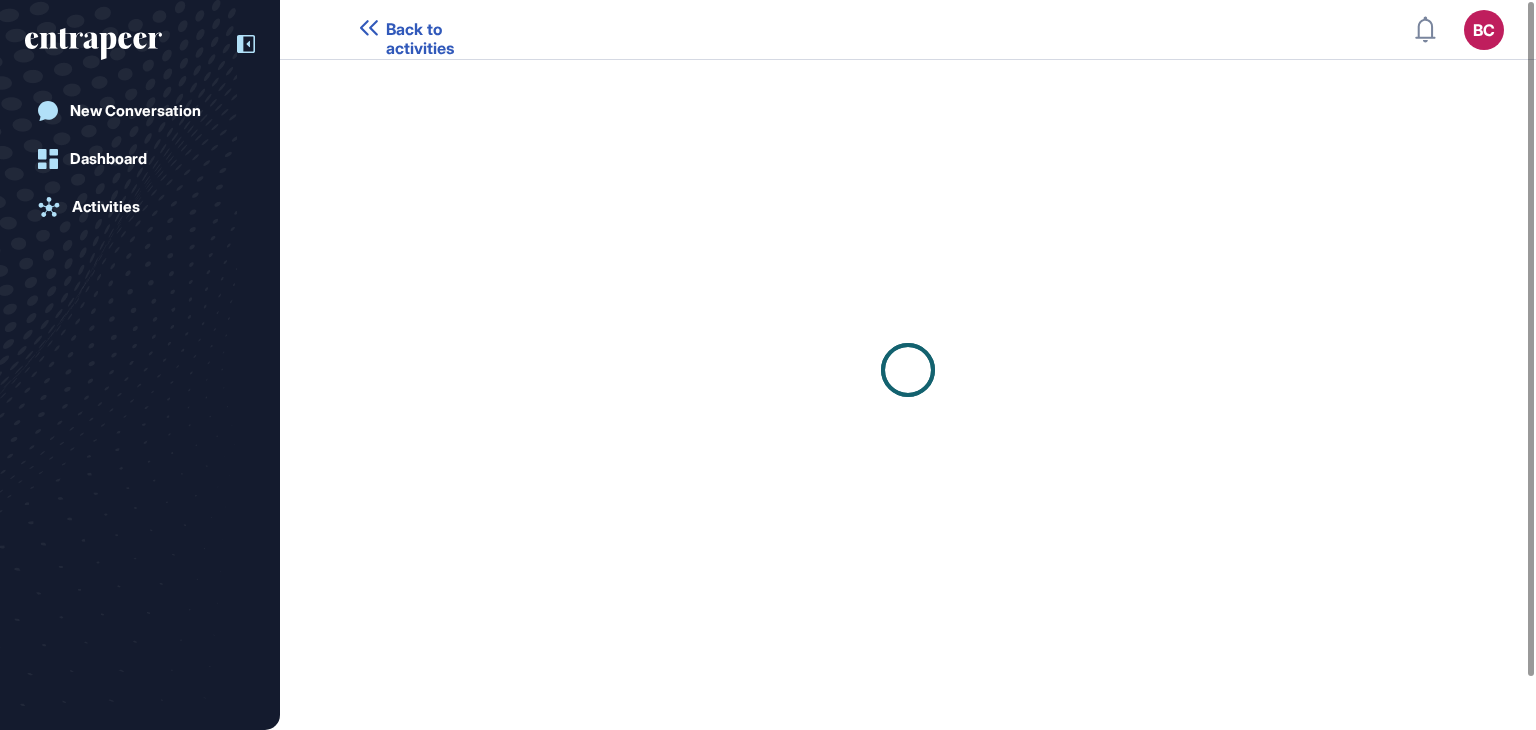 click 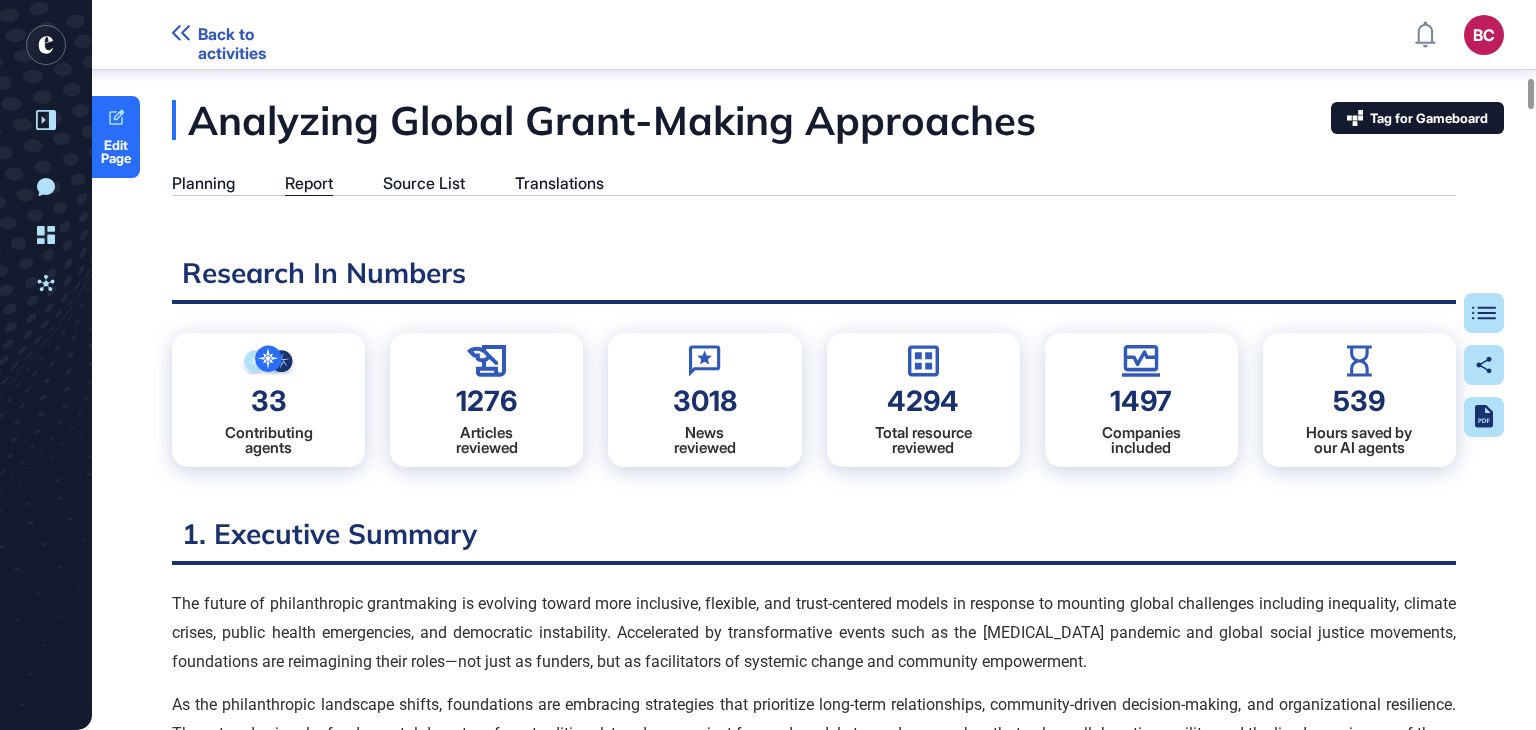 click on "Many other foundations have joined the  Trust-Based Philanthropy Project , a funder collaborative advocating for equitable, trust-centered grantmaking. Participants (including the  Ford, Hewlett, Packard, and [PERSON_NAME] Institute foundations ) have adopted principles like do unrestricted funding, simplify applications, streamline due diligence, and be transparent and responsive [644]. The rationale is that grantees know best how to allocate resources and adapt to challenges. Trust-based funders strive to be partners and advocates rather than evaluators or “grant police.” For instance, the  Global Fund for Women" at bounding box center (814, 20892) 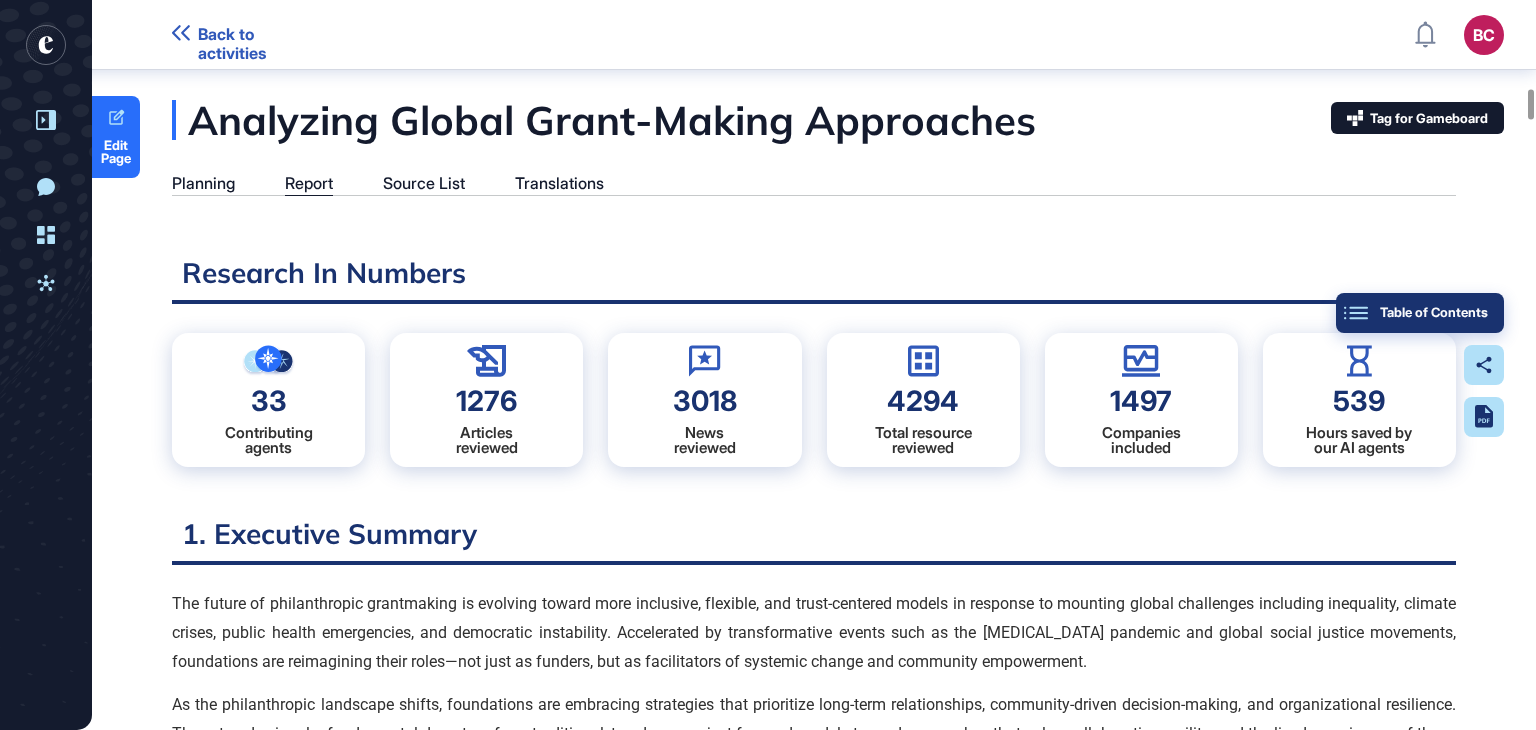 click on "Table of Contents" at bounding box center [1420, 313] 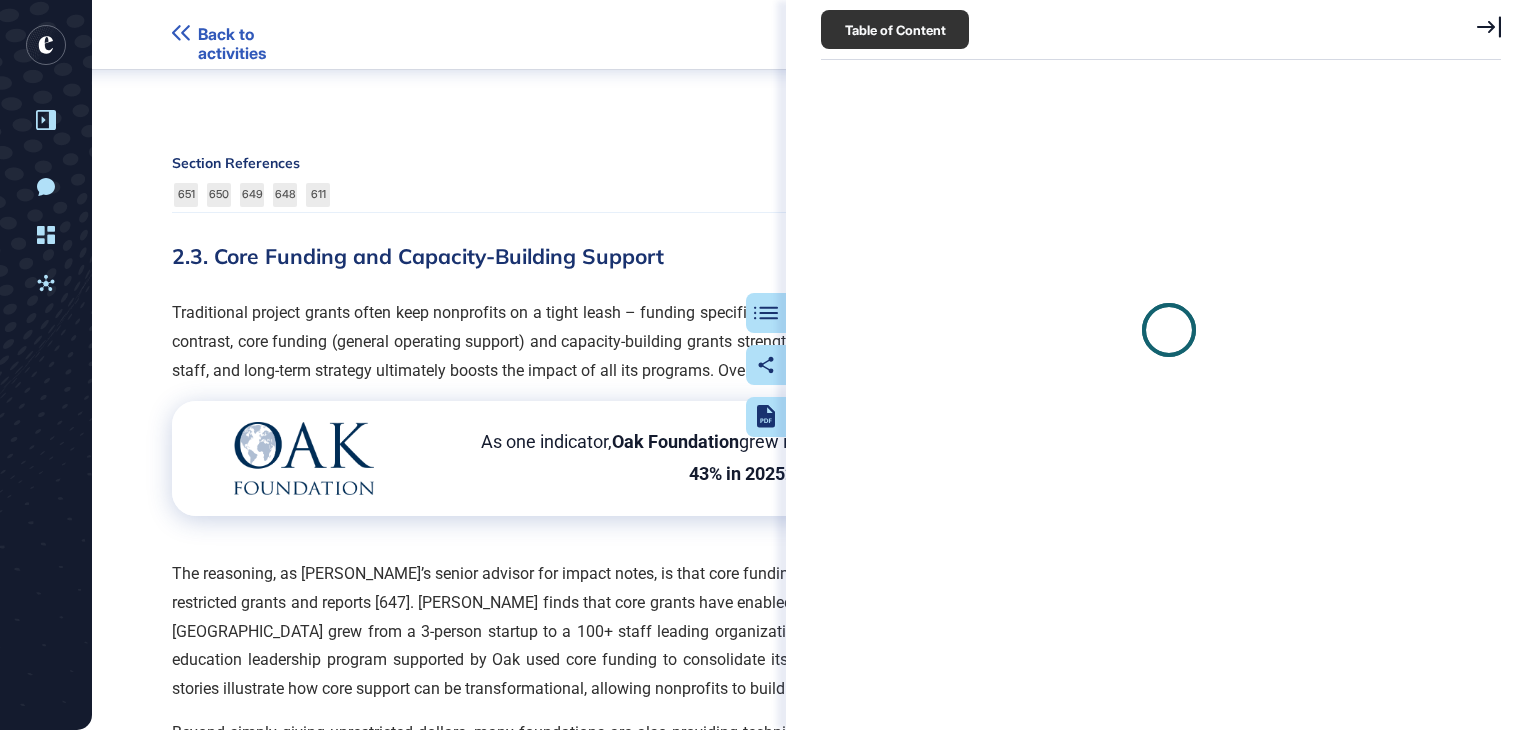 scroll, scrollTop: 24433, scrollLeft: 0, axis: vertical 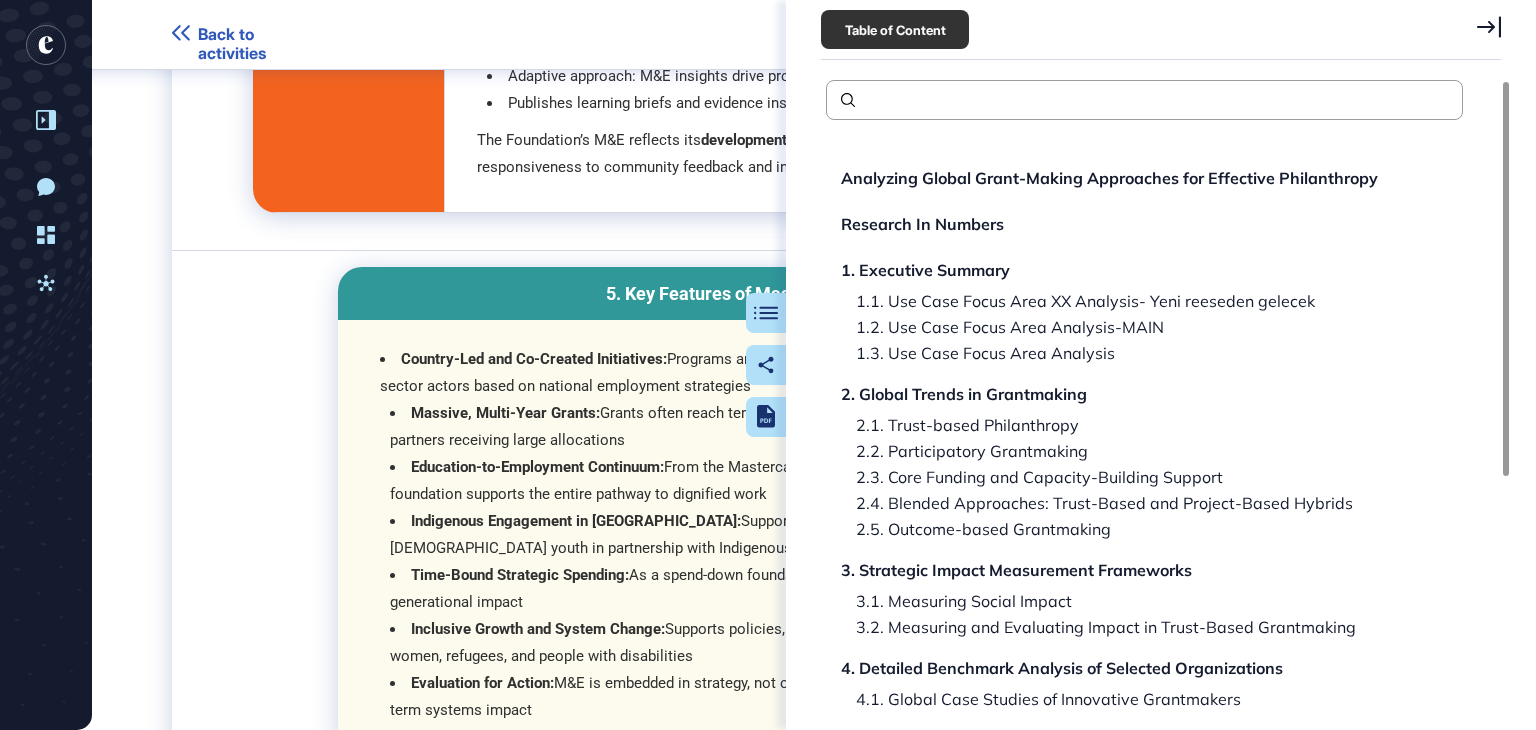 click 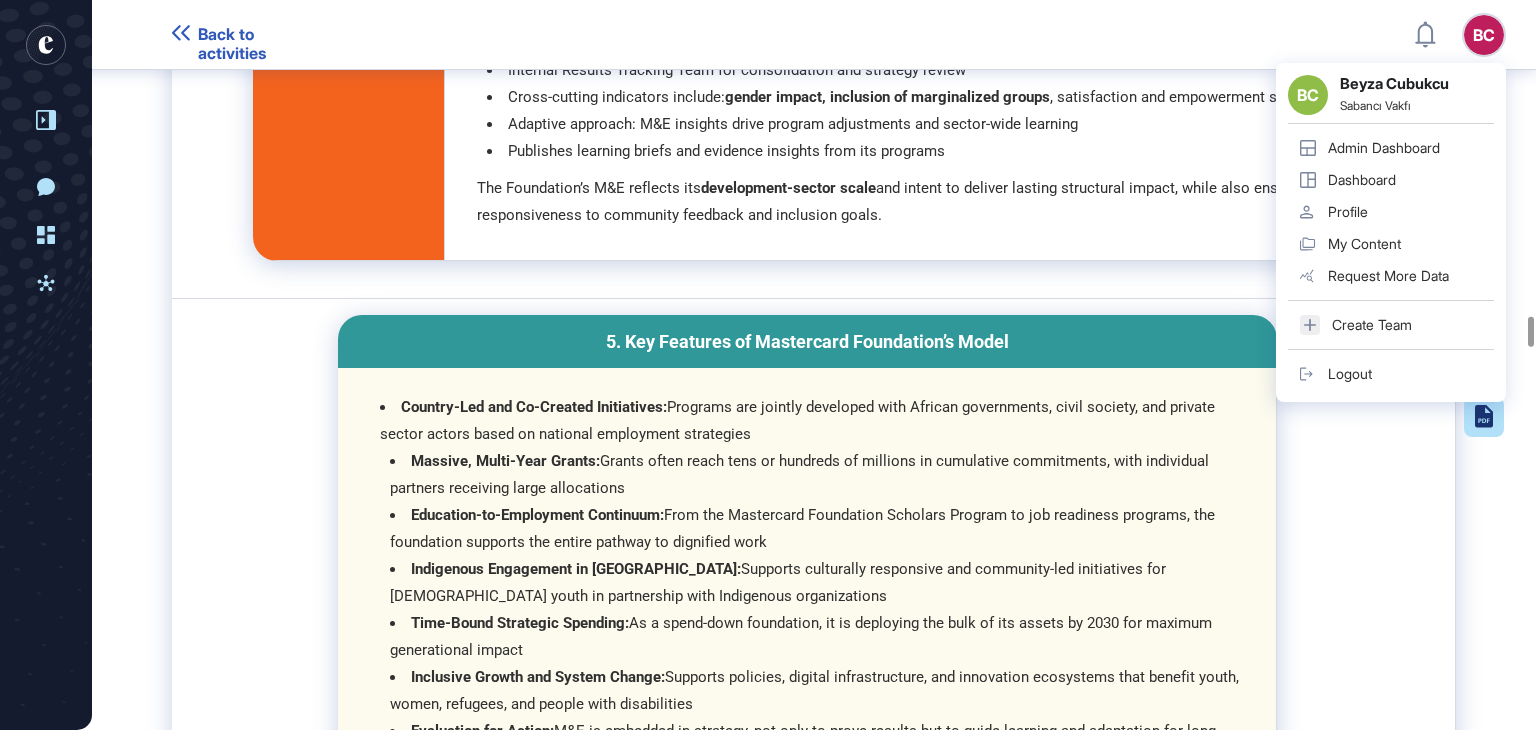 scroll, scrollTop: 82384, scrollLeft: 0, axis: vertical 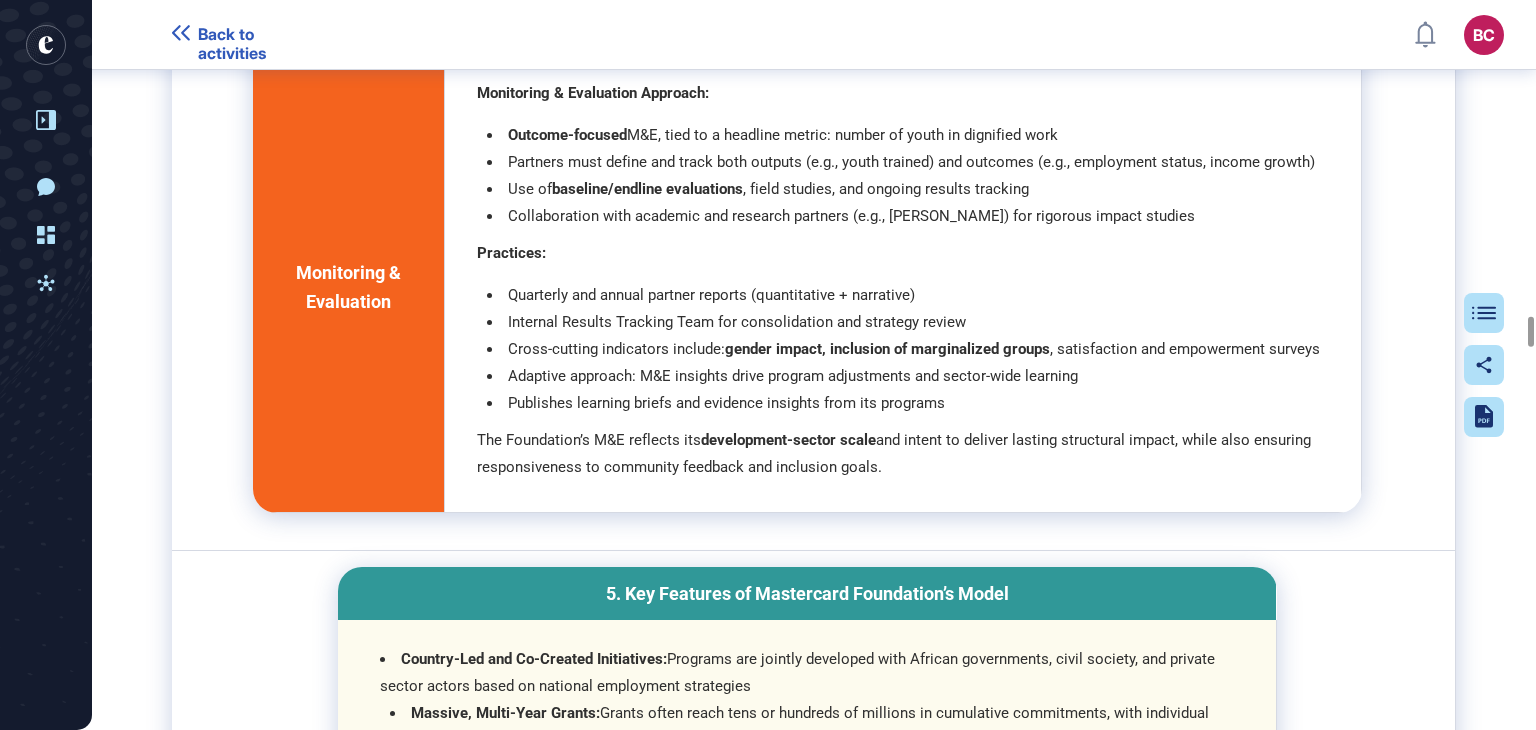 click on "Rapid Response and Crisis Support : Through its  Crisis Fund , GFW rapidly disburses small but vital grants (e.g., $5,000–$15,000) to women’s groups responding to conflict, disaster, or authoritarian repression. Follow-up grants support resilience and recovery." at bounding box center [798, 1745] 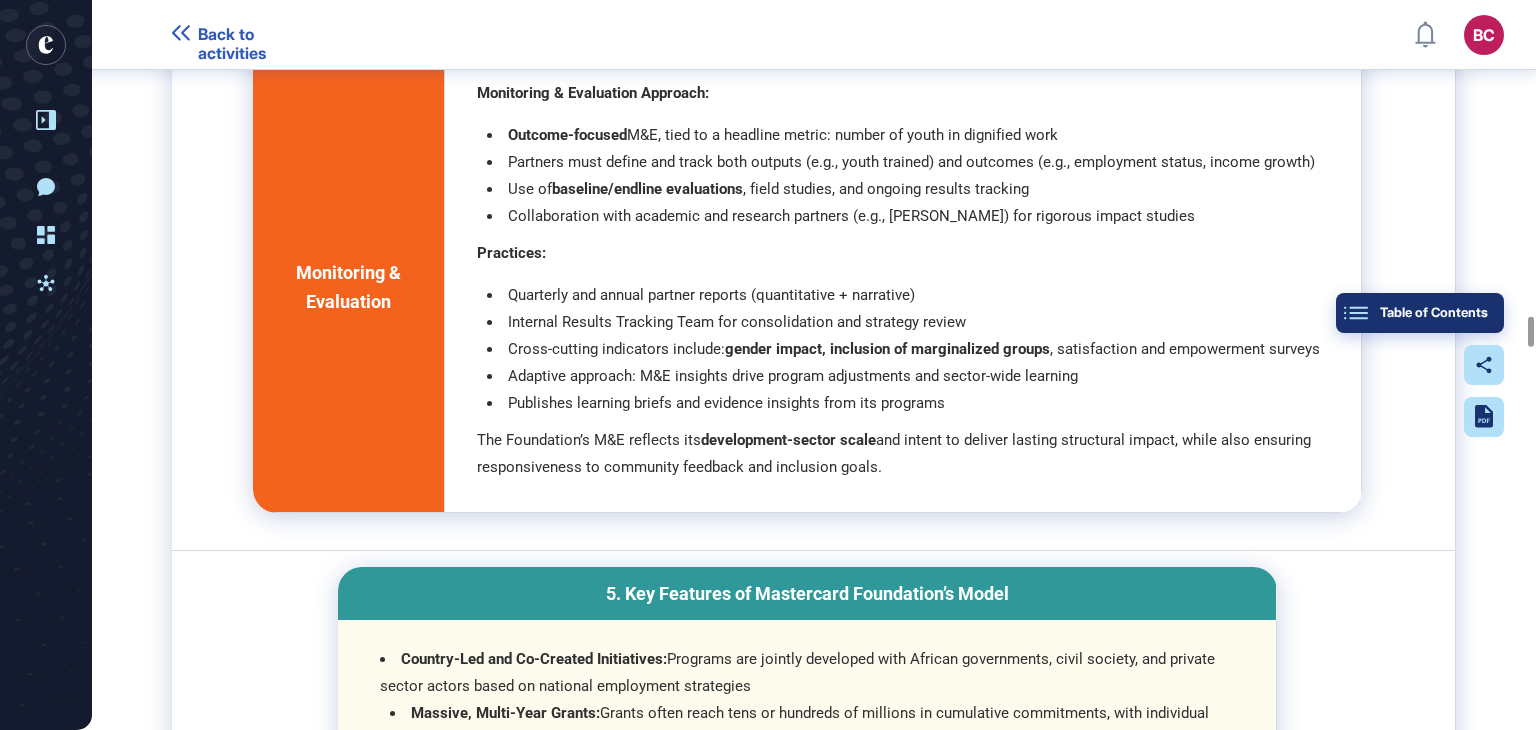 click on "Table of Contents" at bounding box center (1420, 313) 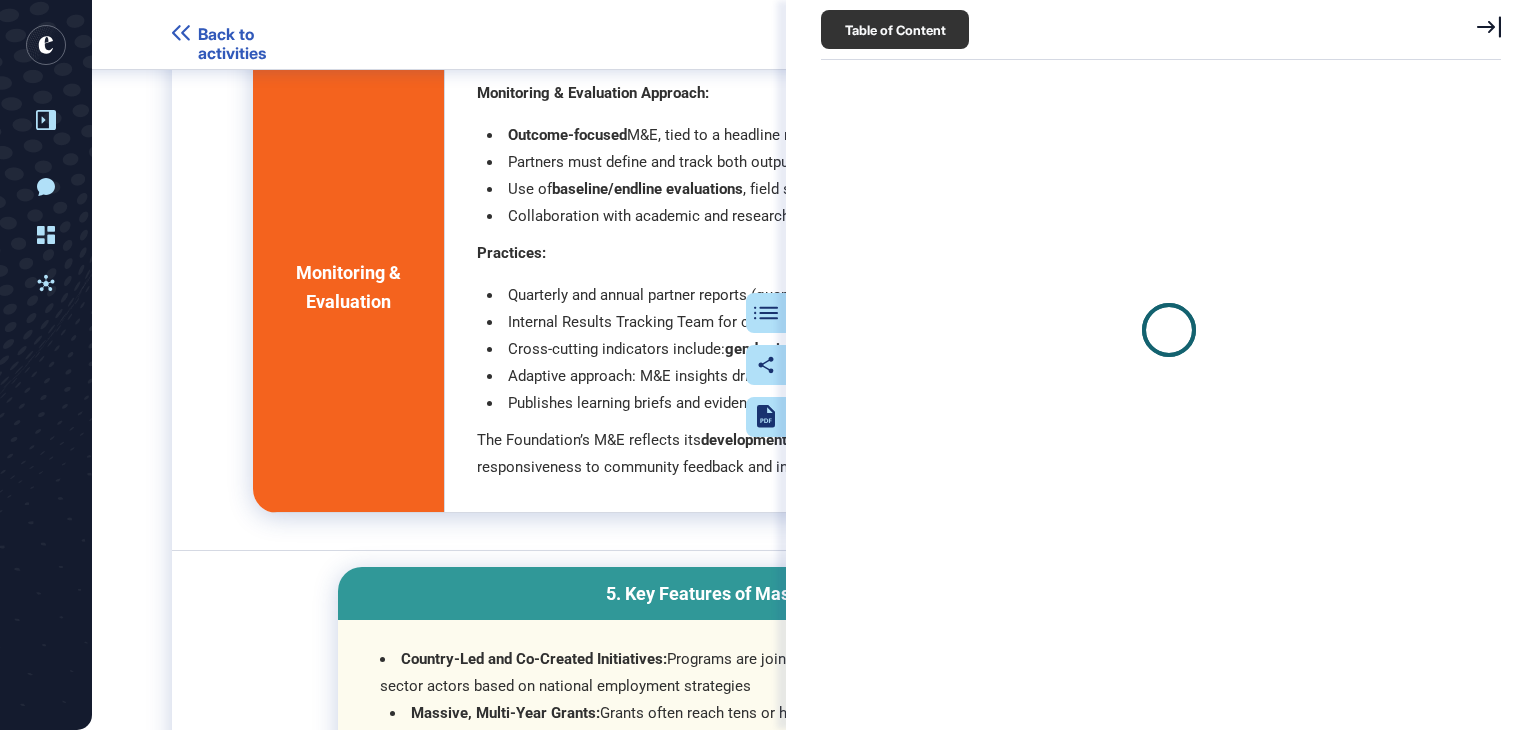 scroll, scrollTop: 9, scrollLeft: 0, axis: vertical 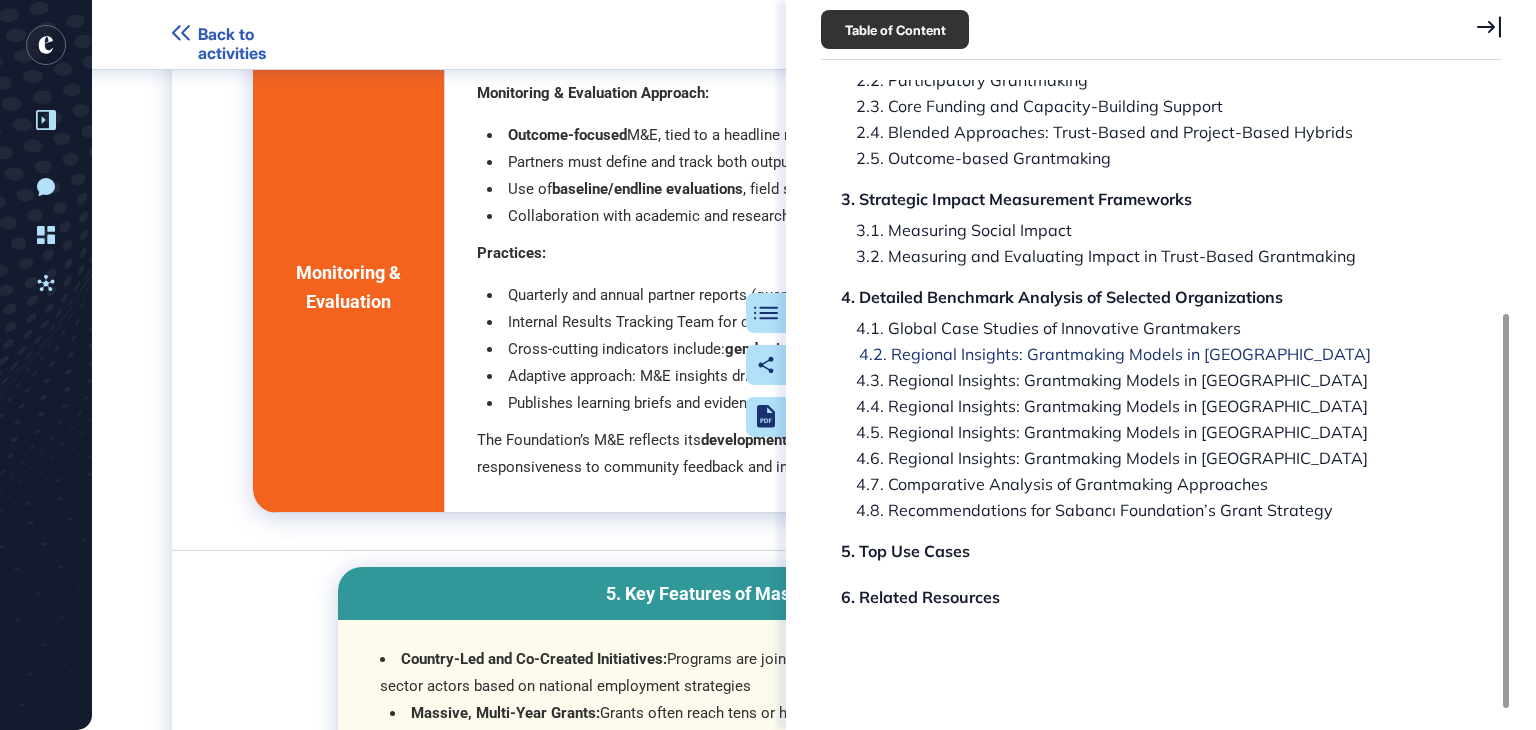 click on "4.2. Regional Insights: Grantmaking Models in [GEOGRAPHIC_DATA]" 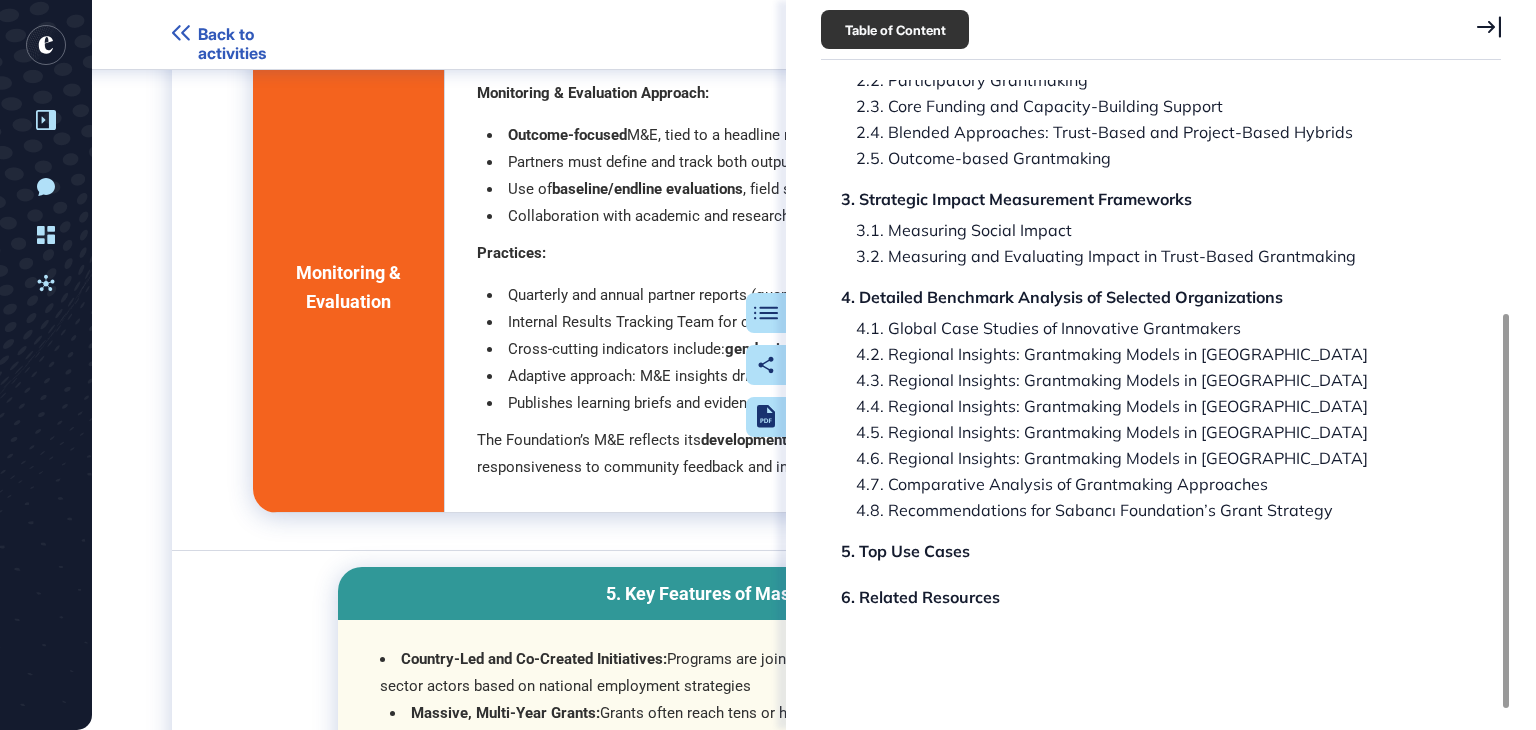 scroll, scrollTop: 86095, scrollLeft: 0, axis: vertical 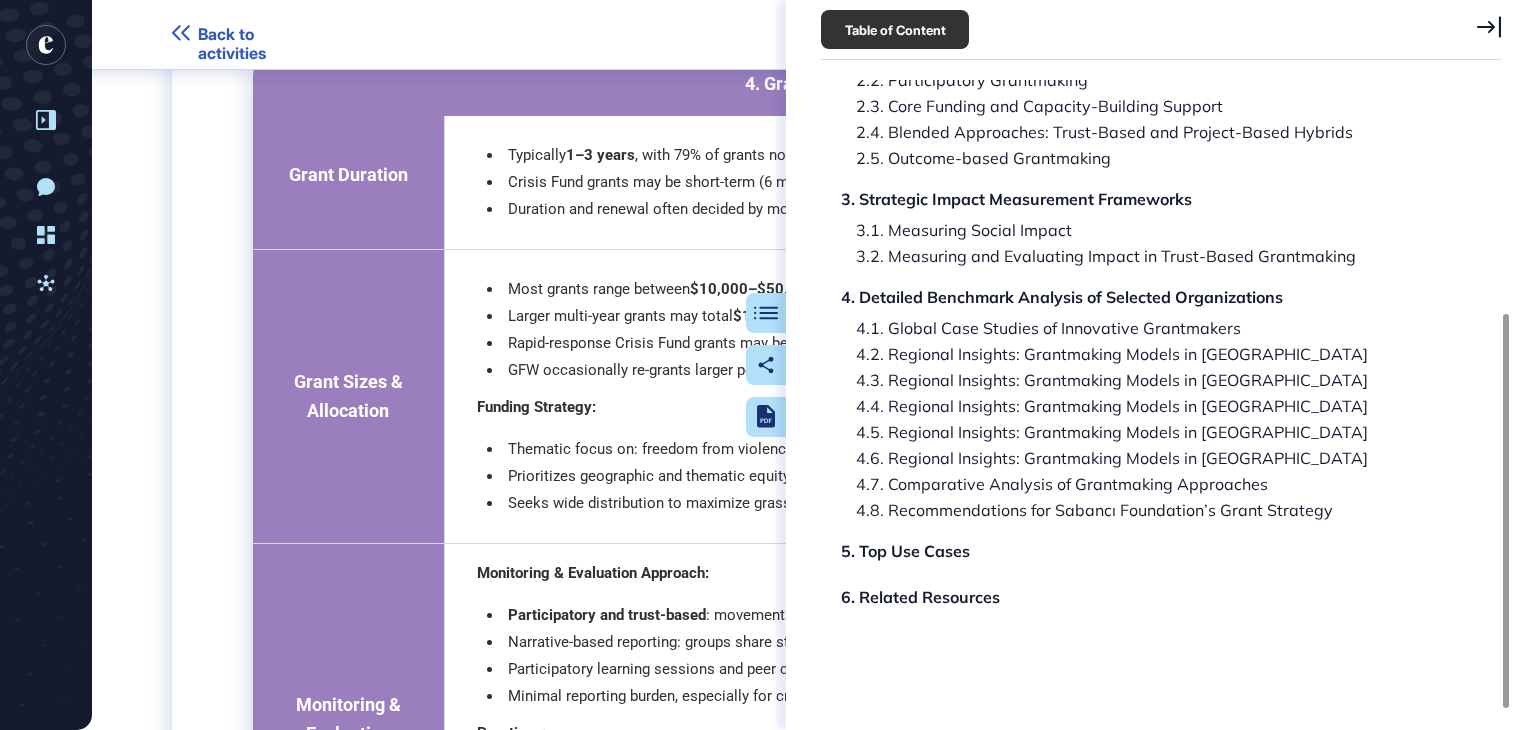 click 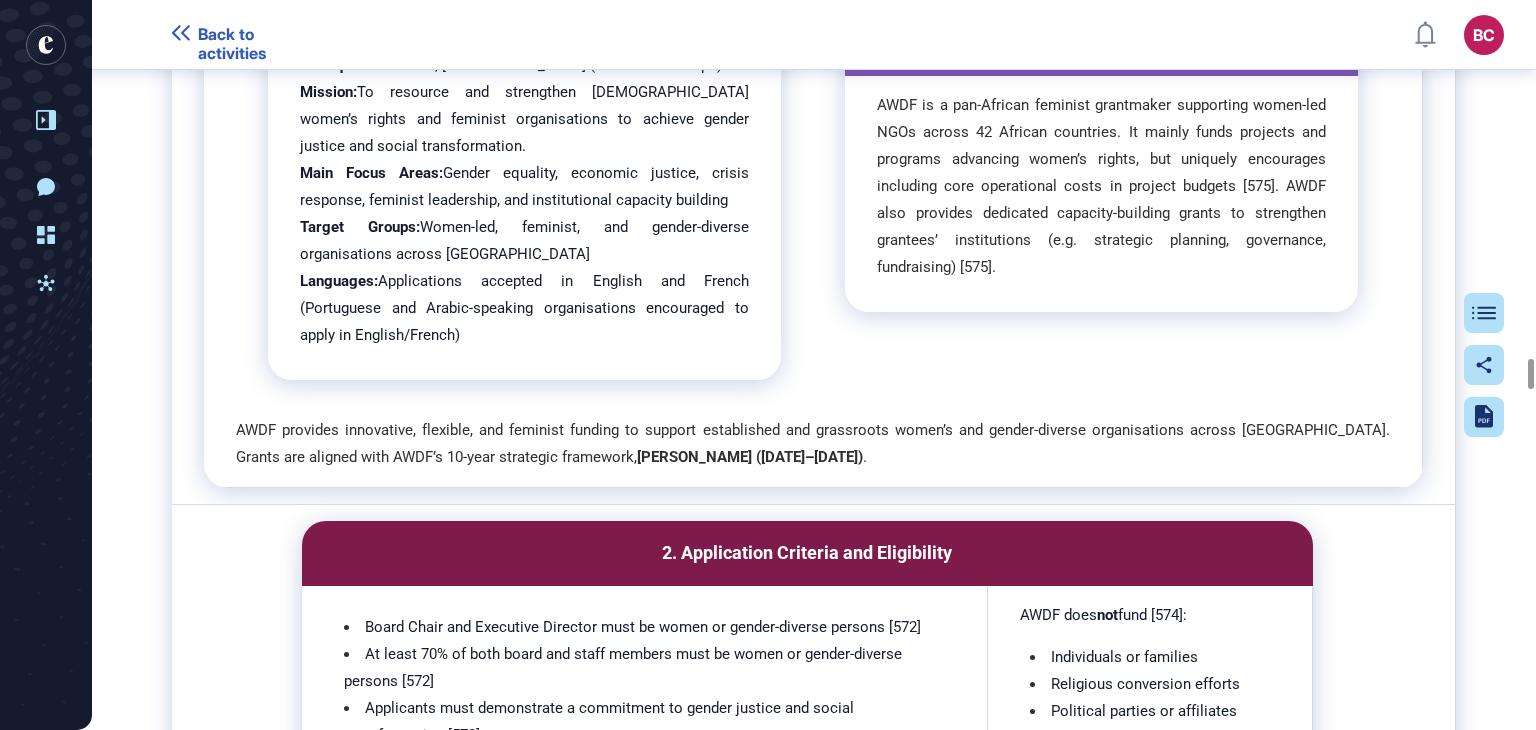 scroll, scrollTop: 93395, scrollLeft: 0, axis: vertical 